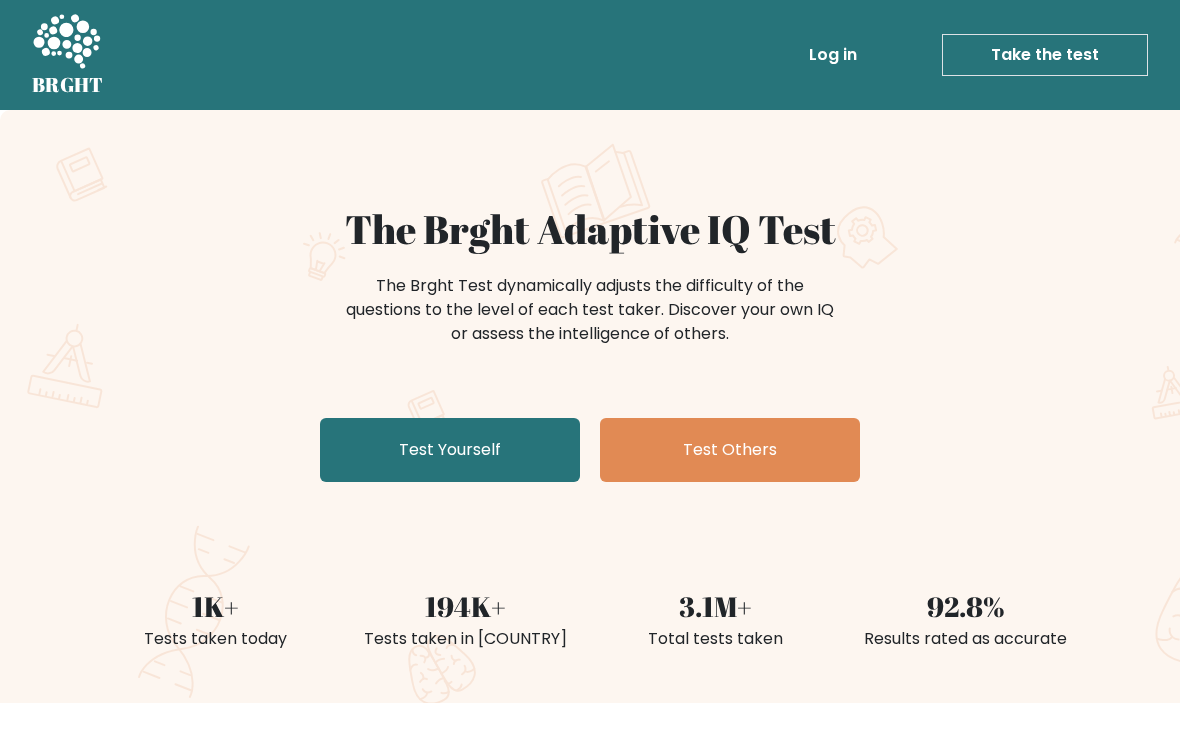 scroll, scrollTop: 0, scrollLeft: 0, axis: both 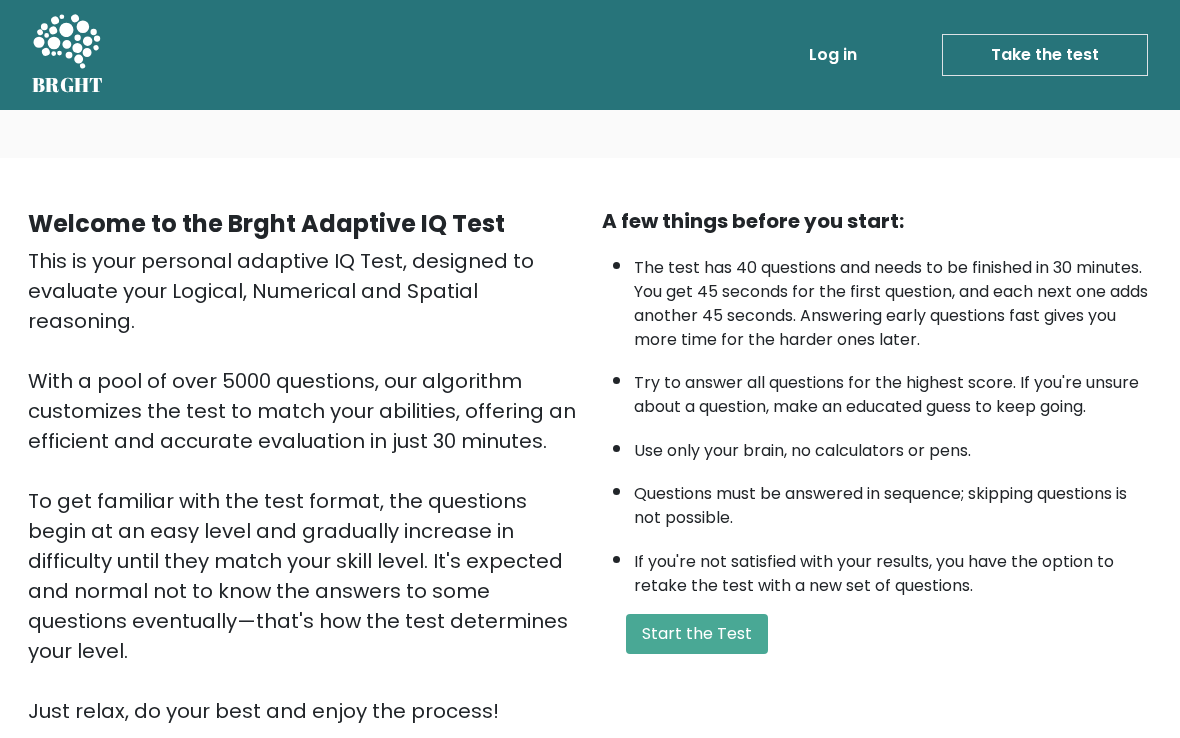 click on "Start the Test" at bounding box center [697, 634] 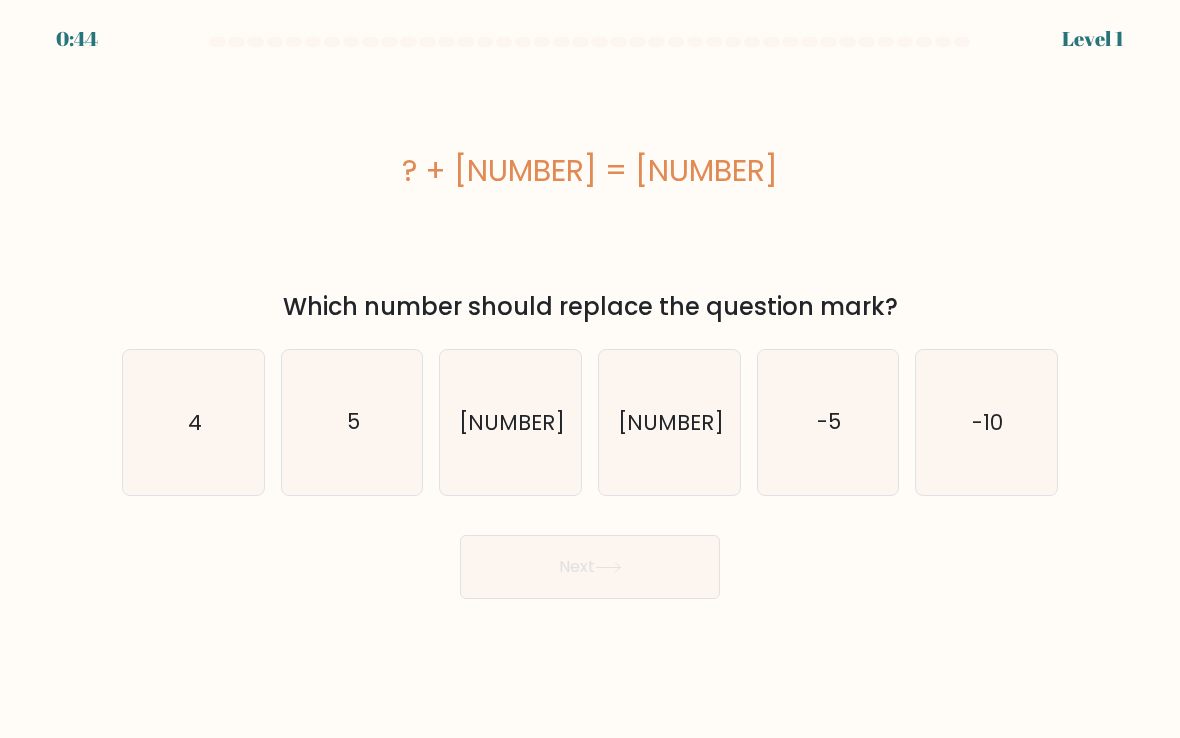 scroll, scrollTop: 0, scrollLeft: 0, axis: both 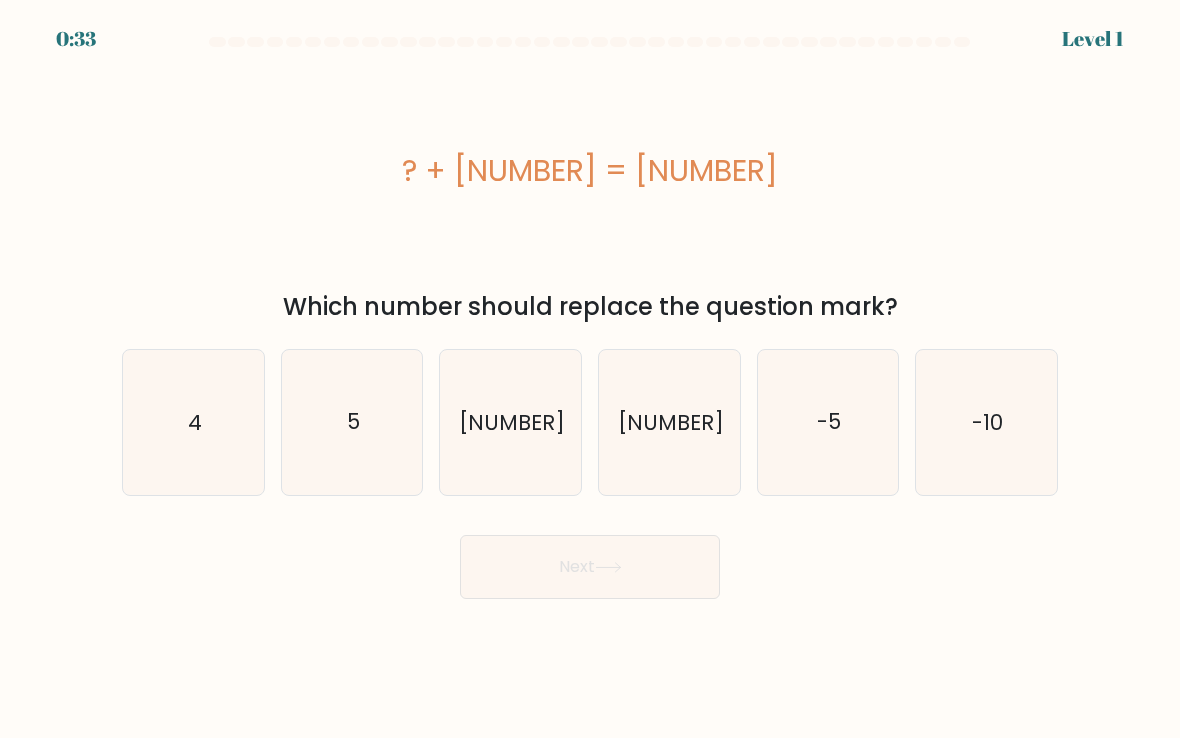 click on "-10" at bounding box center [986, 422] 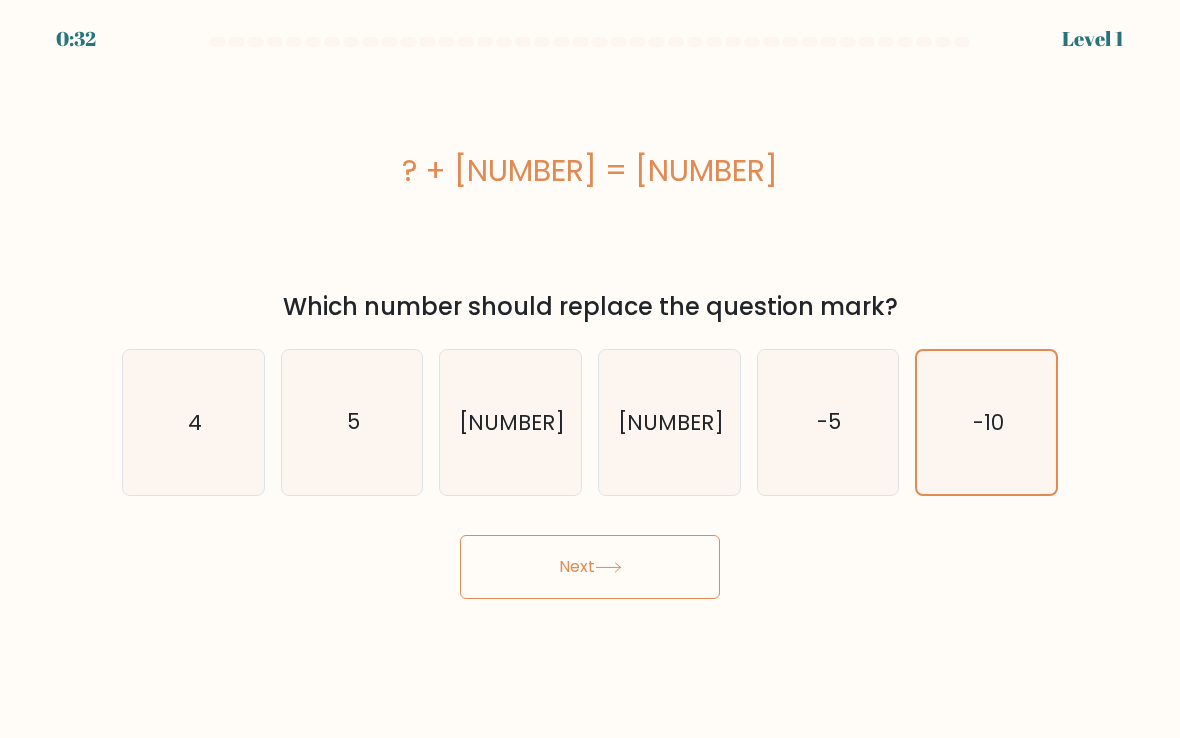 click on "Next" at bounding box center (590, 567) 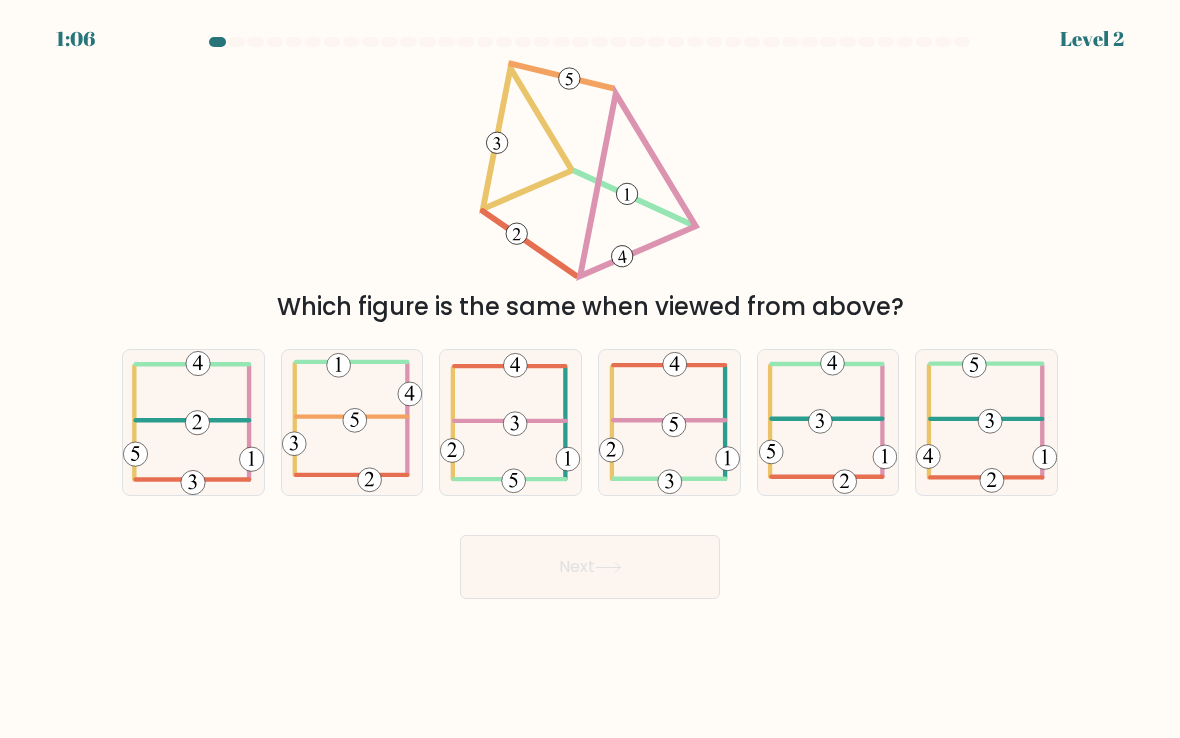 click at bounding box center [352, 422] 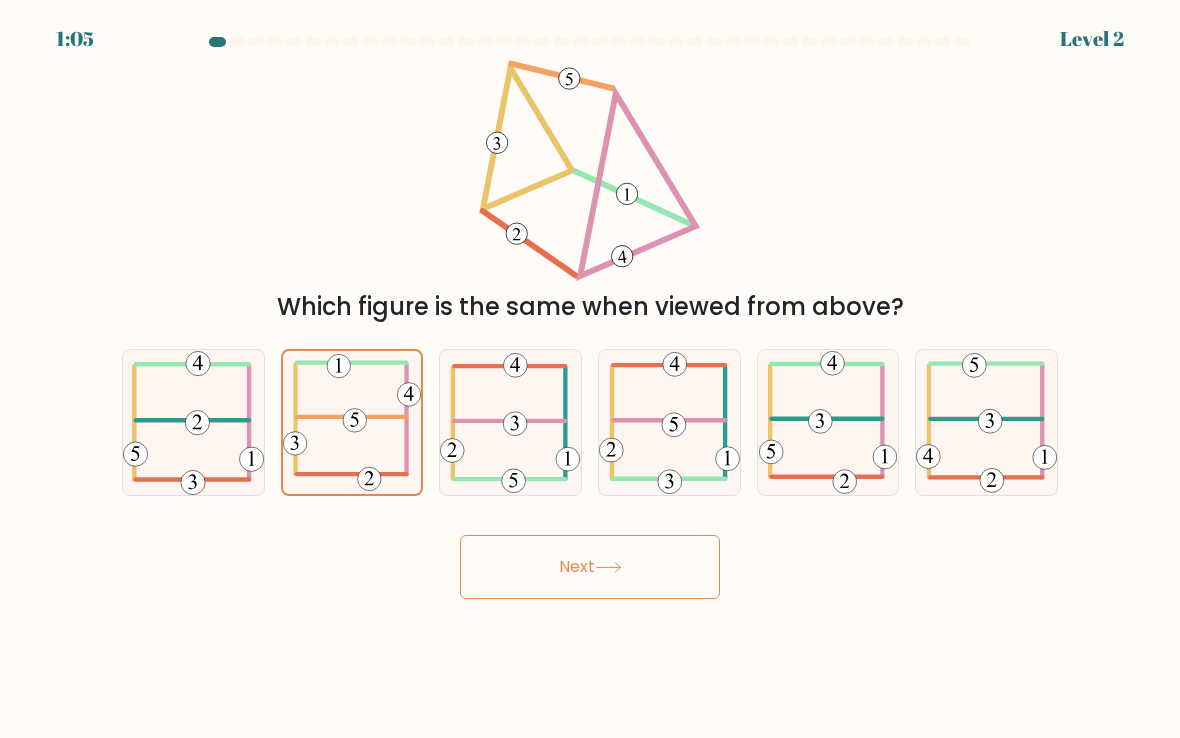 click on "Next" at bounding box center [590, 567] 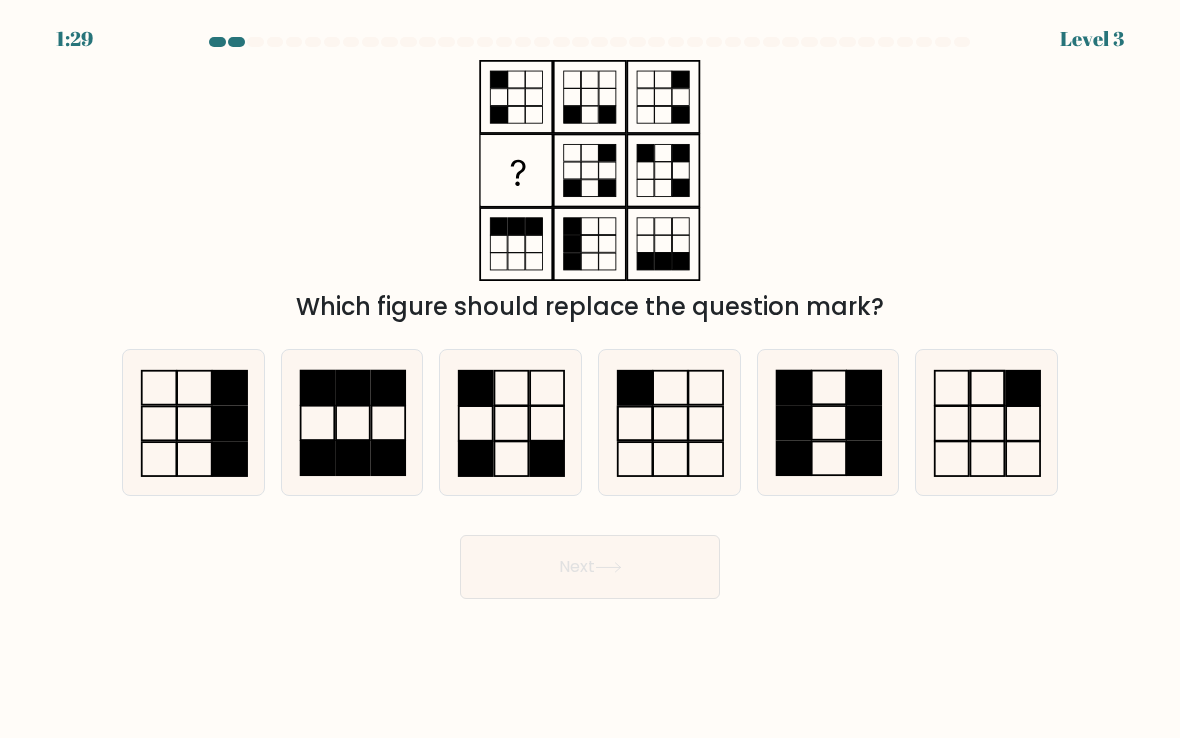 click at bounding box center (510, 422) 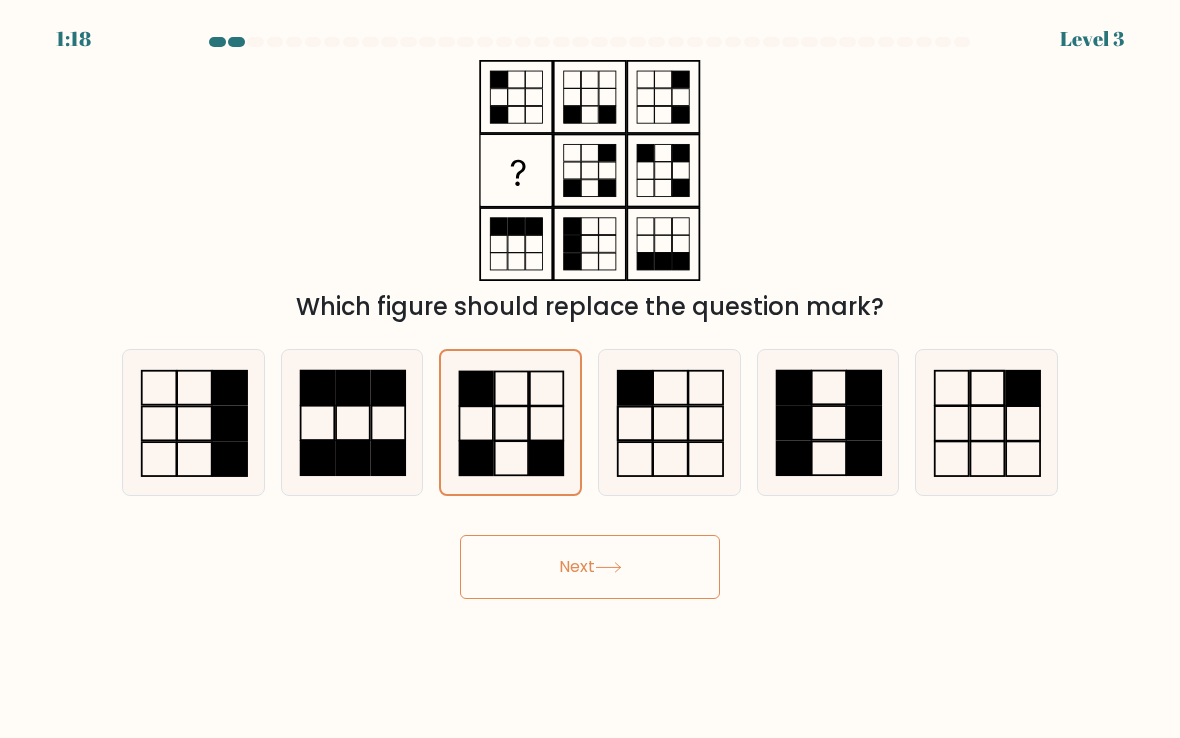 click on "Next" at bounding box center [590, 567] 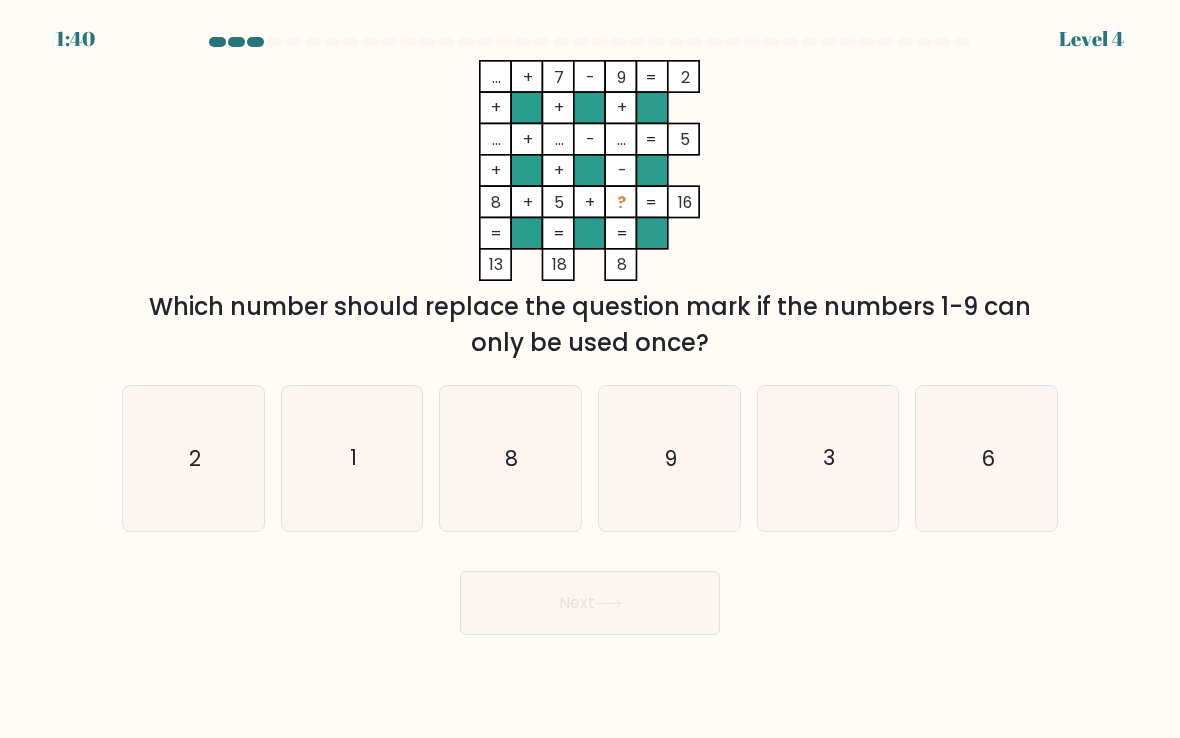 click on "3" at bounding box center (828, 458) 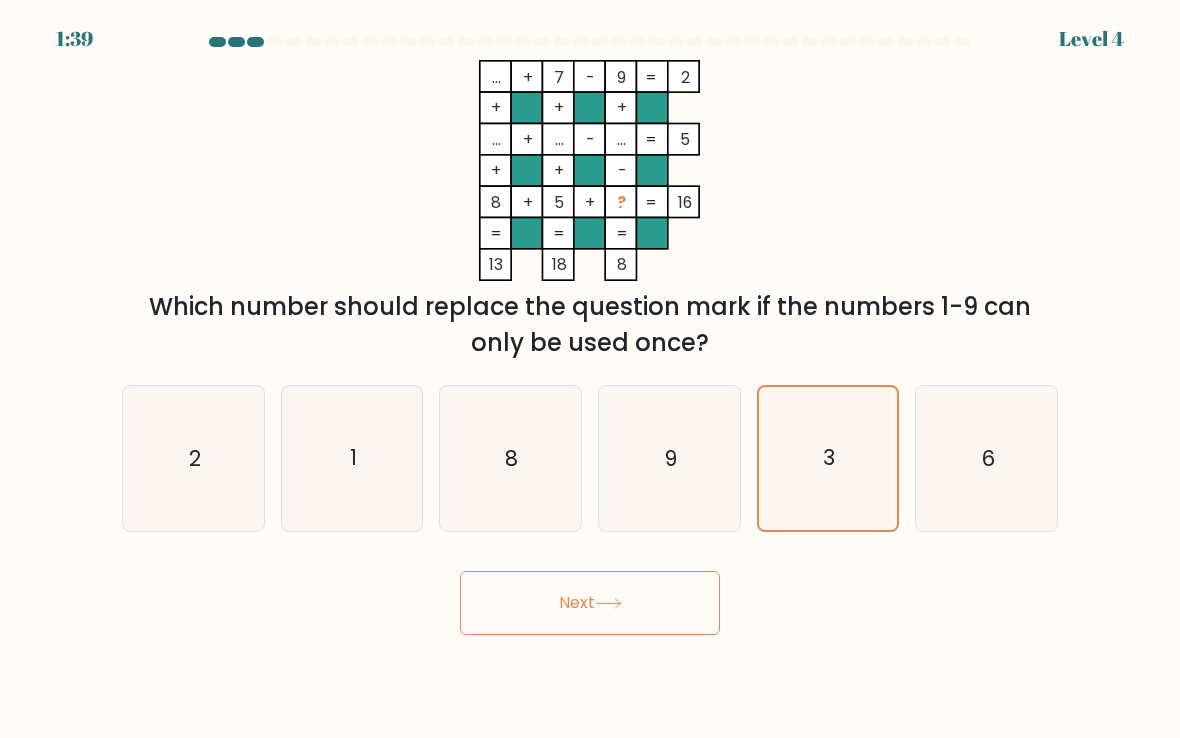 click on "Next" at bounding box center (590, 603) 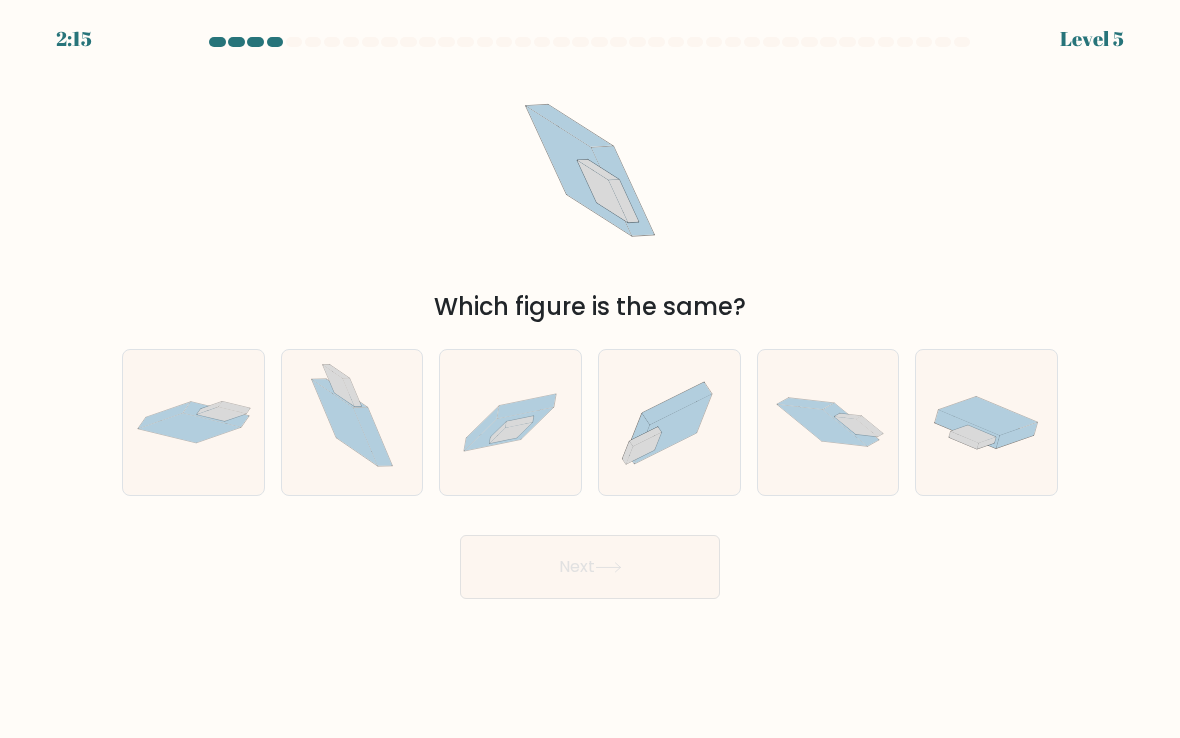 click at bounding box center (676, 403) 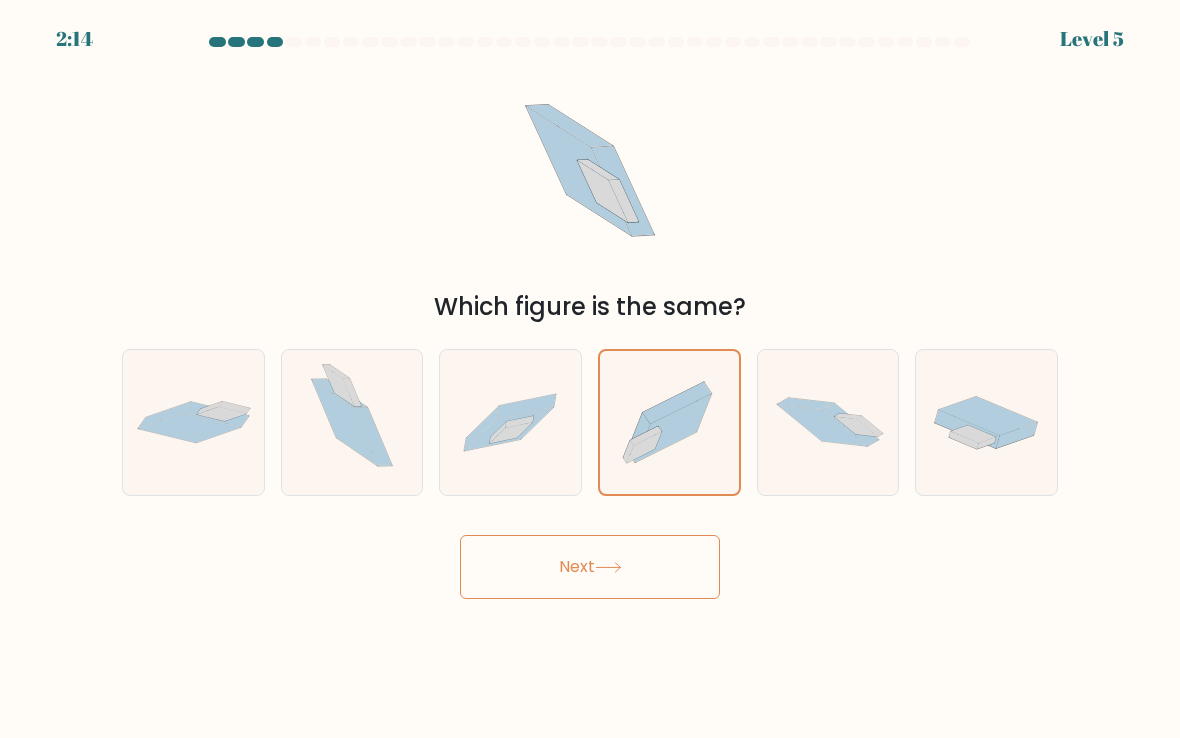 click on "Next" at bounding box center (590, 567) 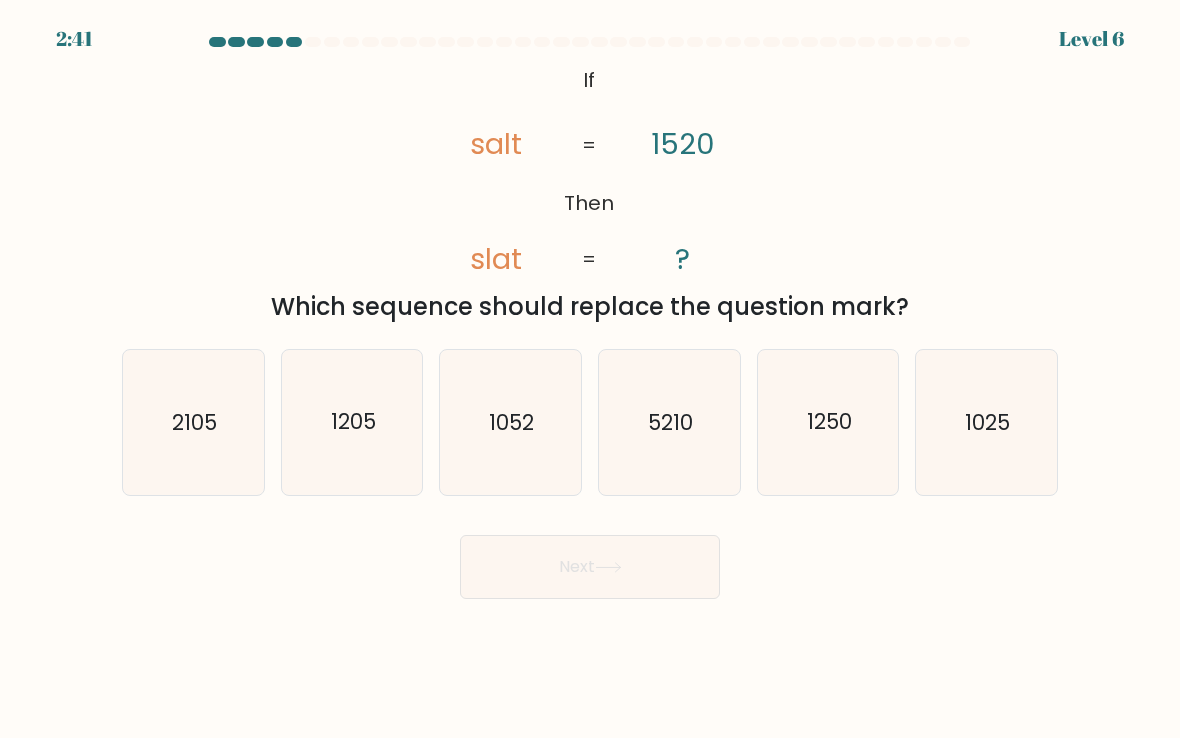 click on "1250" at bounding box center [829, 422] 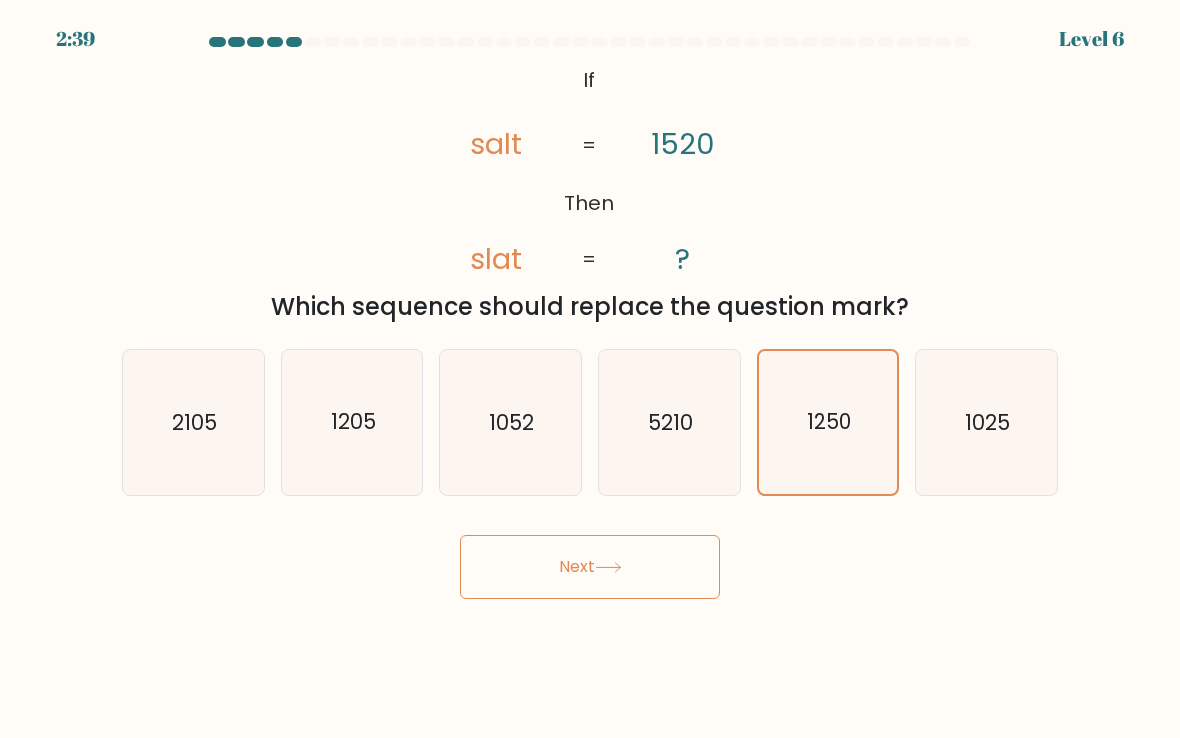 click on "Next" at bounding box center (590, 567) 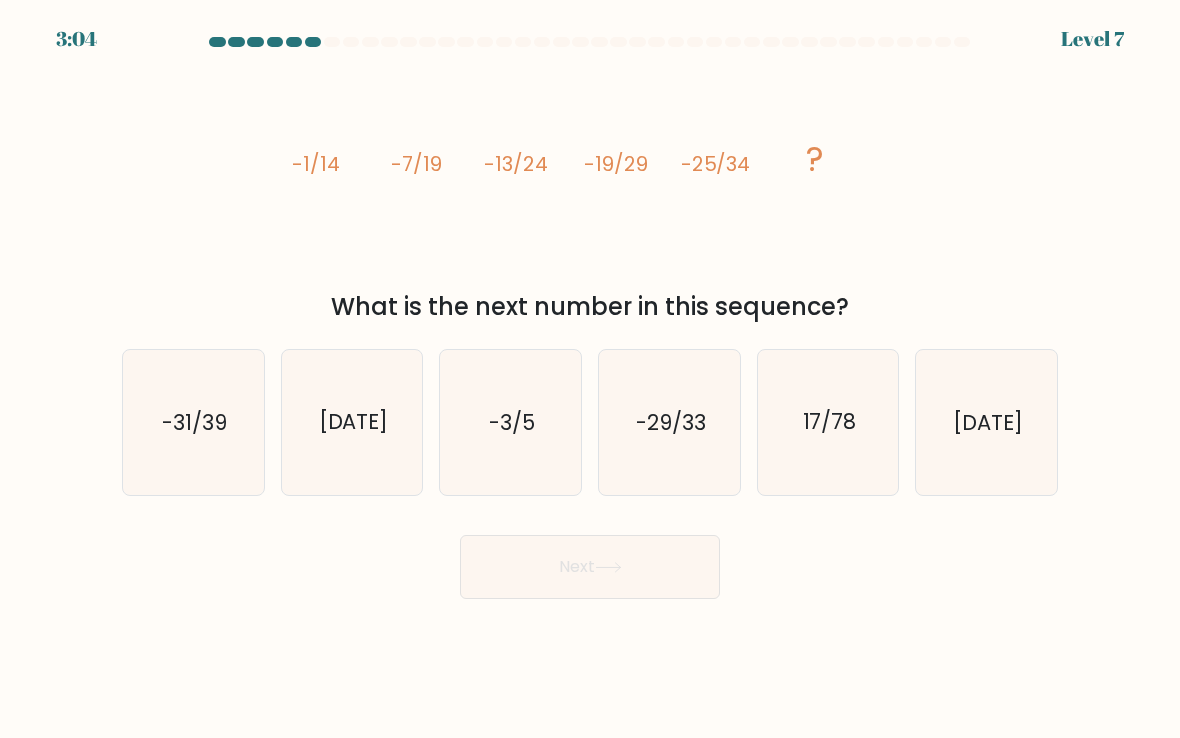 click on "-31/39" at bounding box center [193, 422] 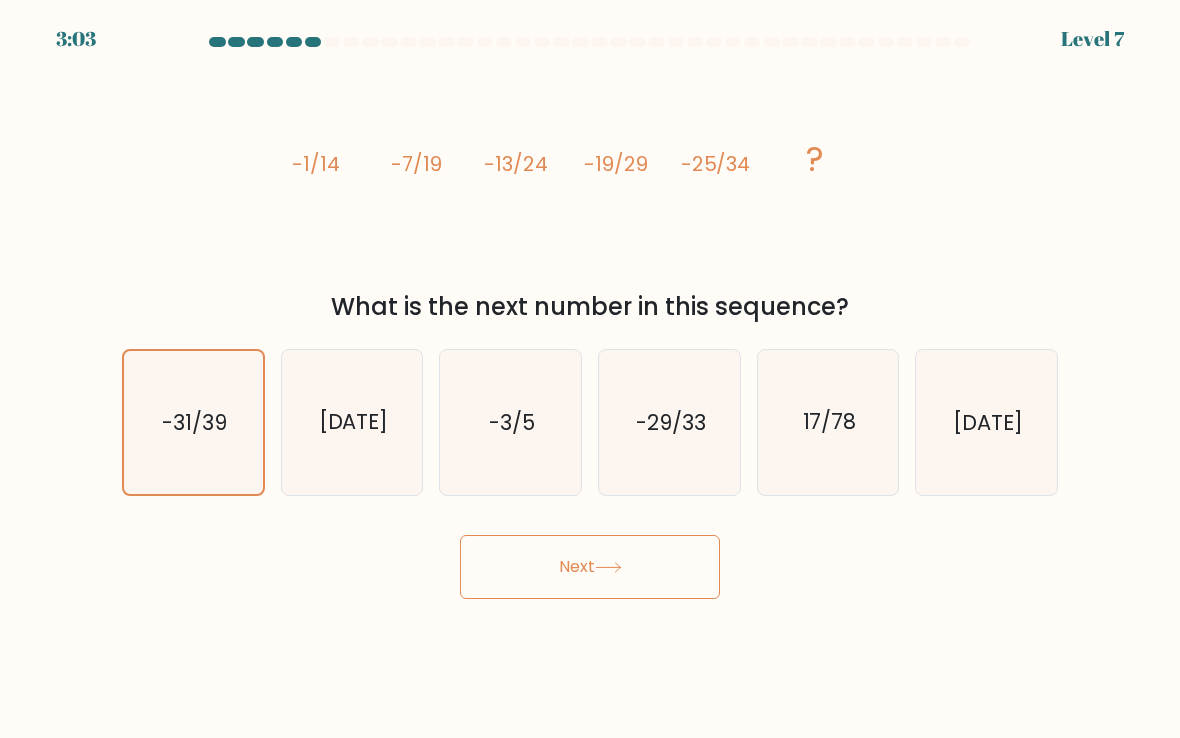 click on "Next" at bounding box center [590, 567] 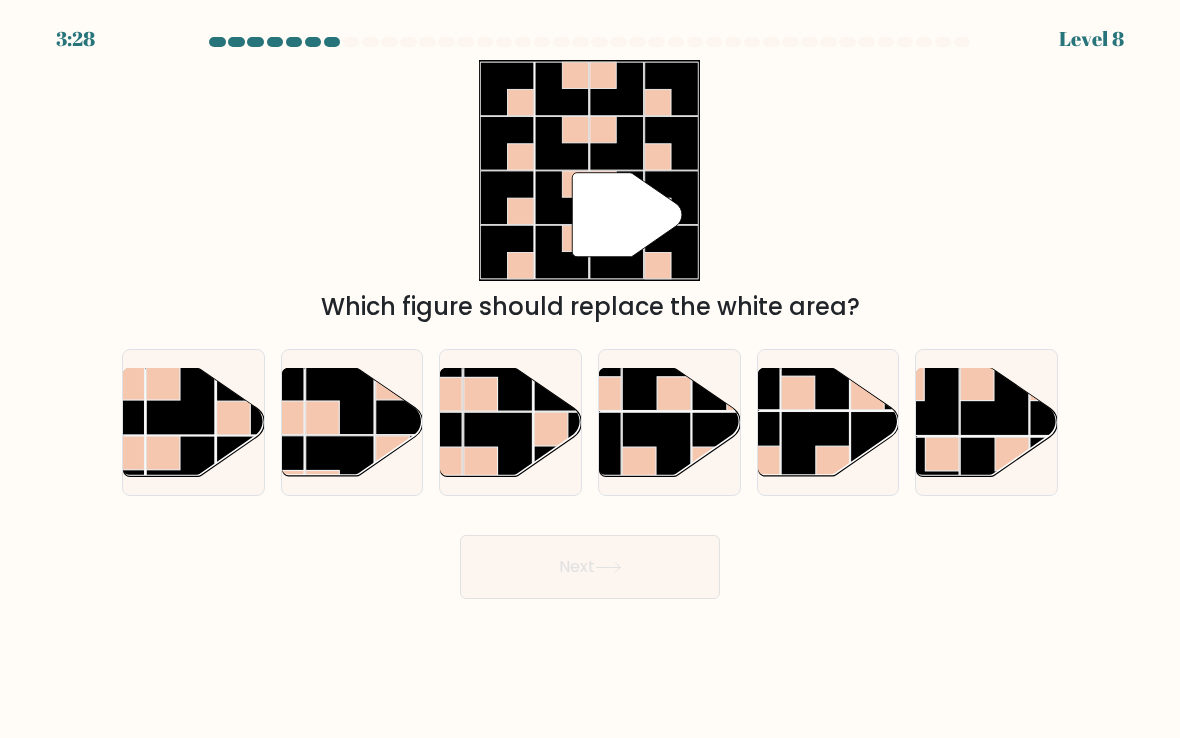 click at bounding box center (180, 470) 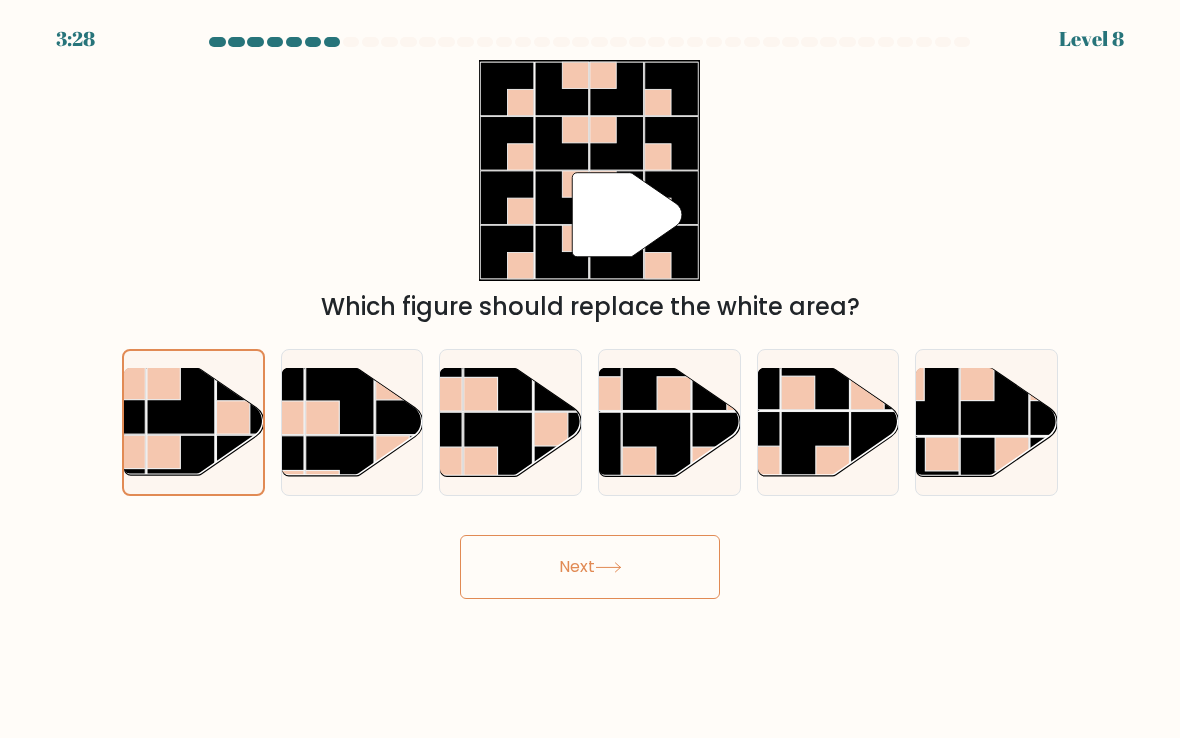 click on "Next" at bounding box center [590, 567] 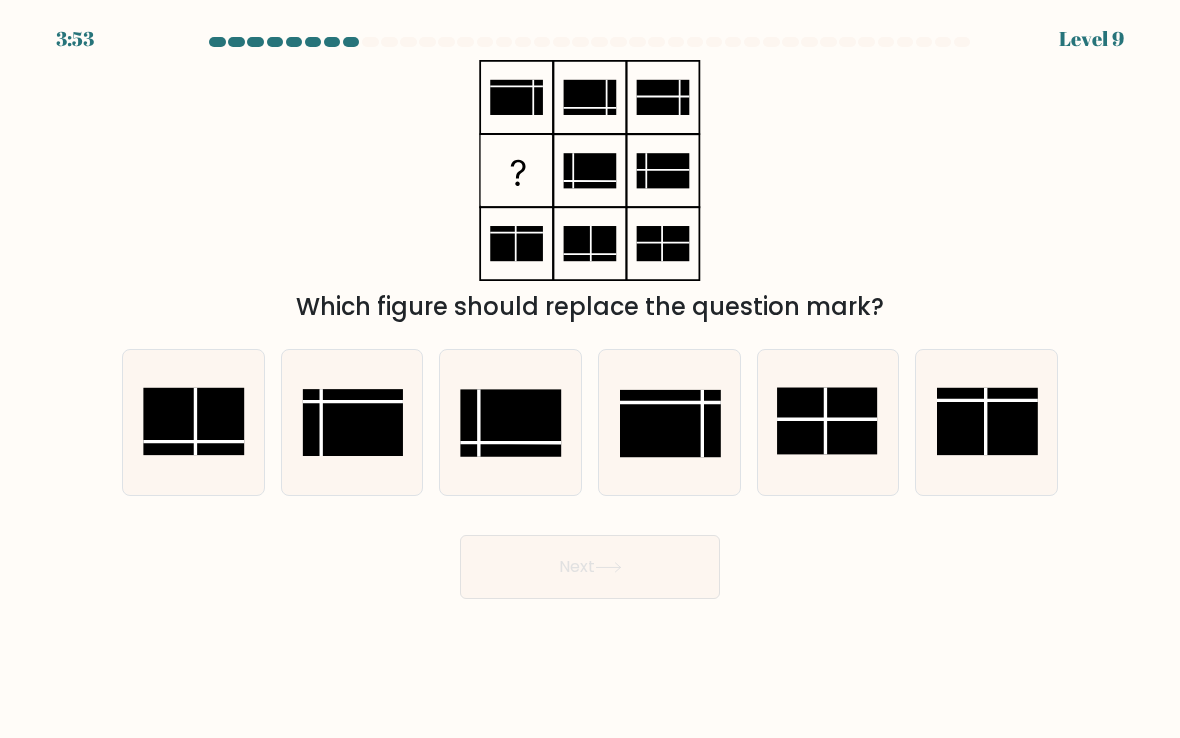 click at bounding box center [353, 423] 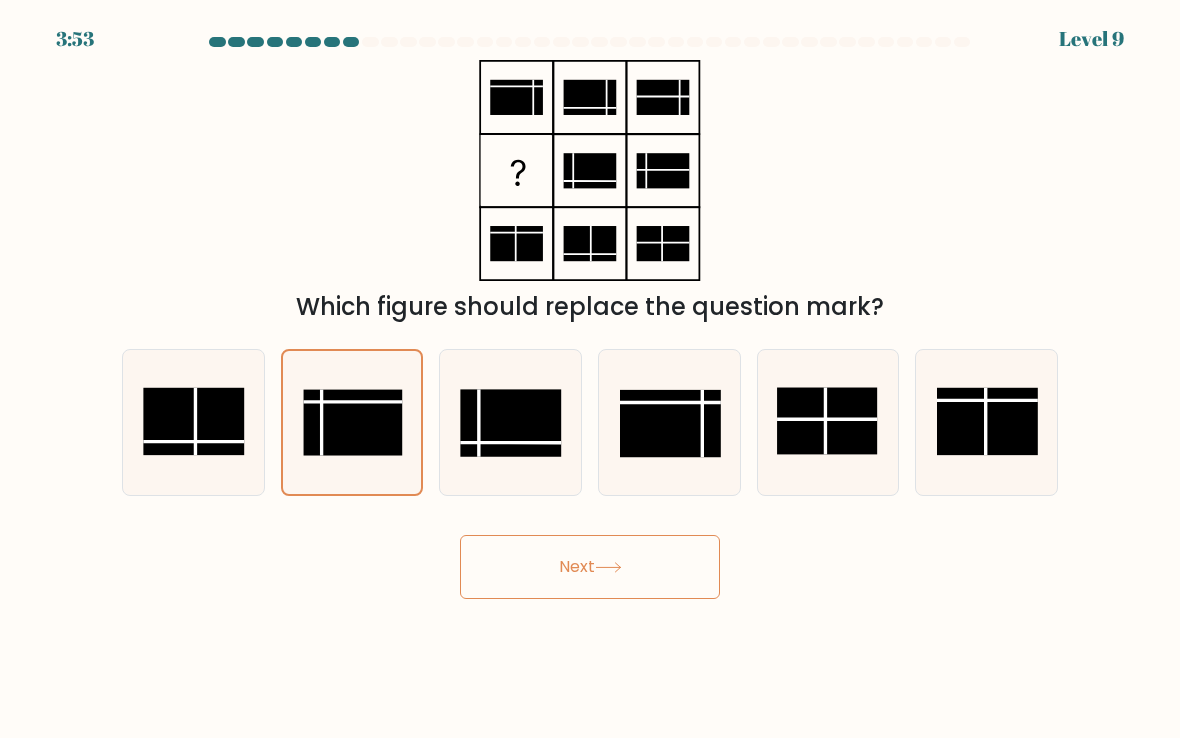 click on "Next" at bounding box center [590, 567] 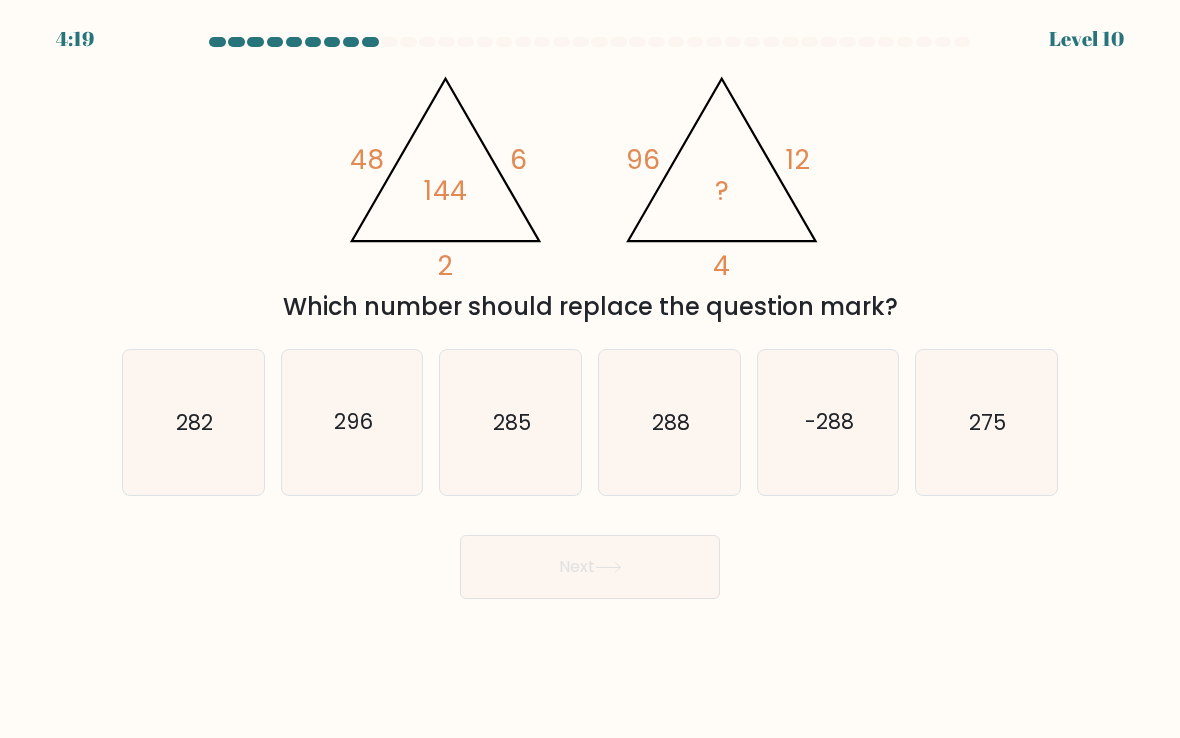 click on "285" at bounding box center [510, 422] 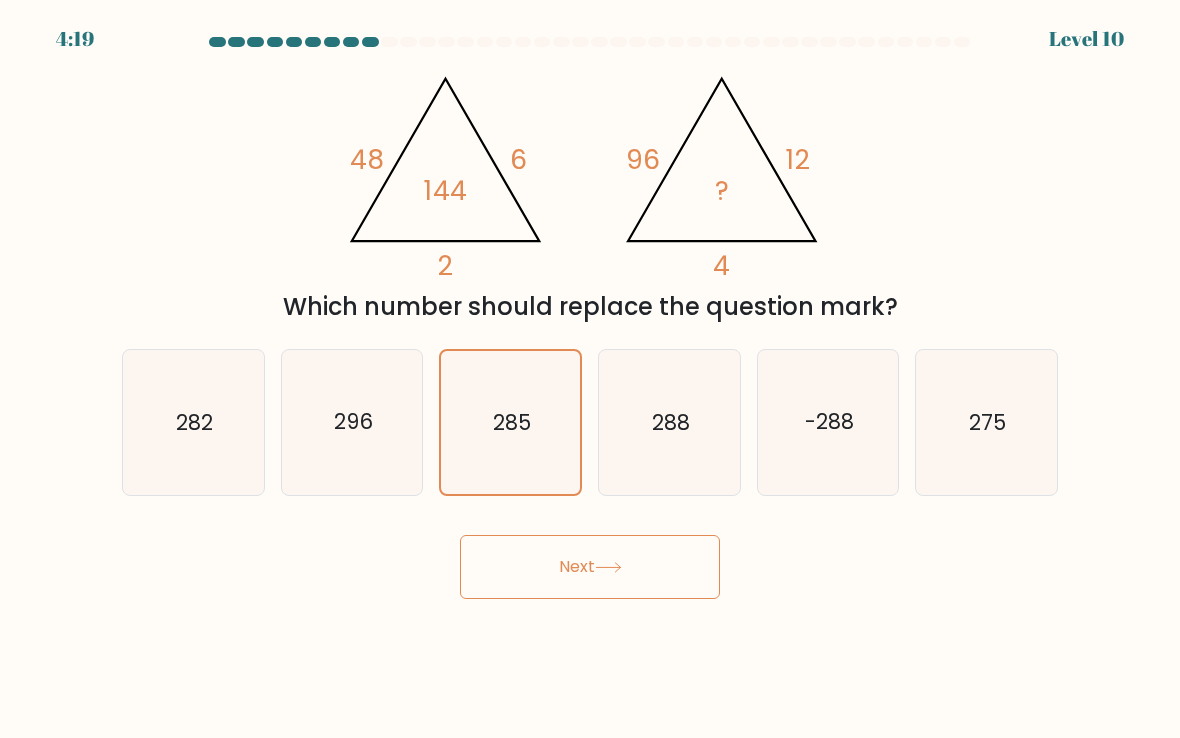 click on "Next" at bounding box center [590, 567] 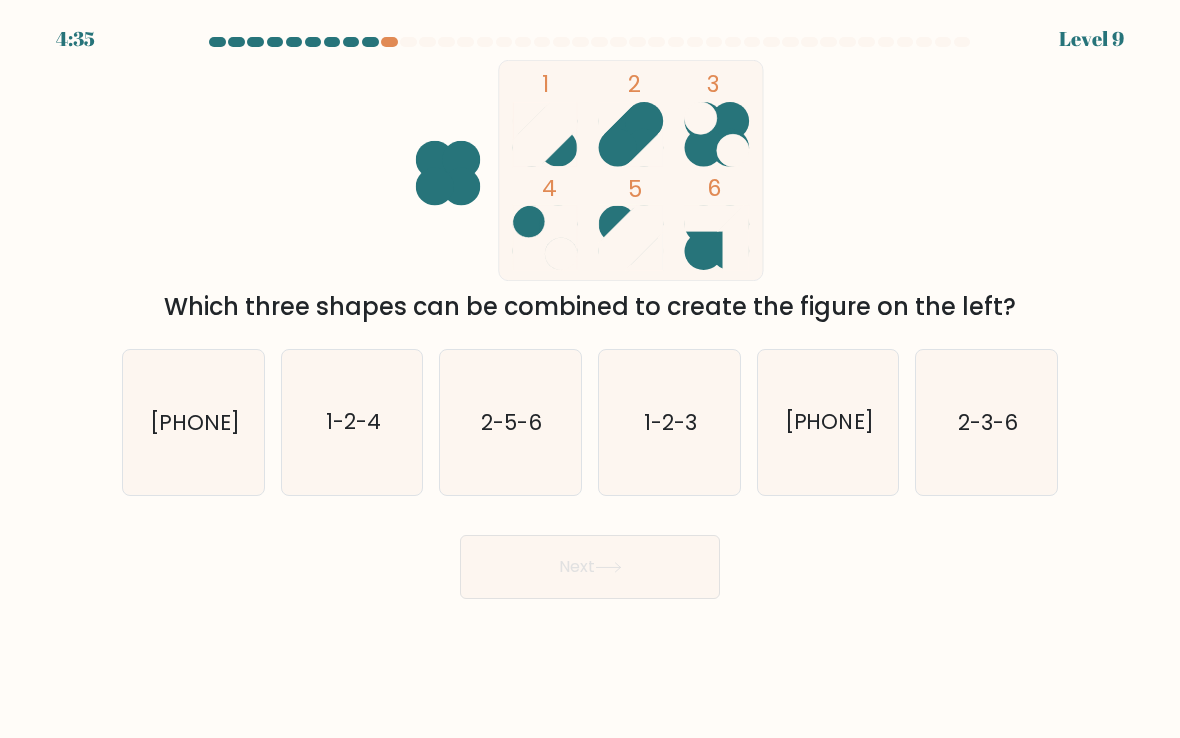 click on "[PHONE]" at bounding box center (195, 422) 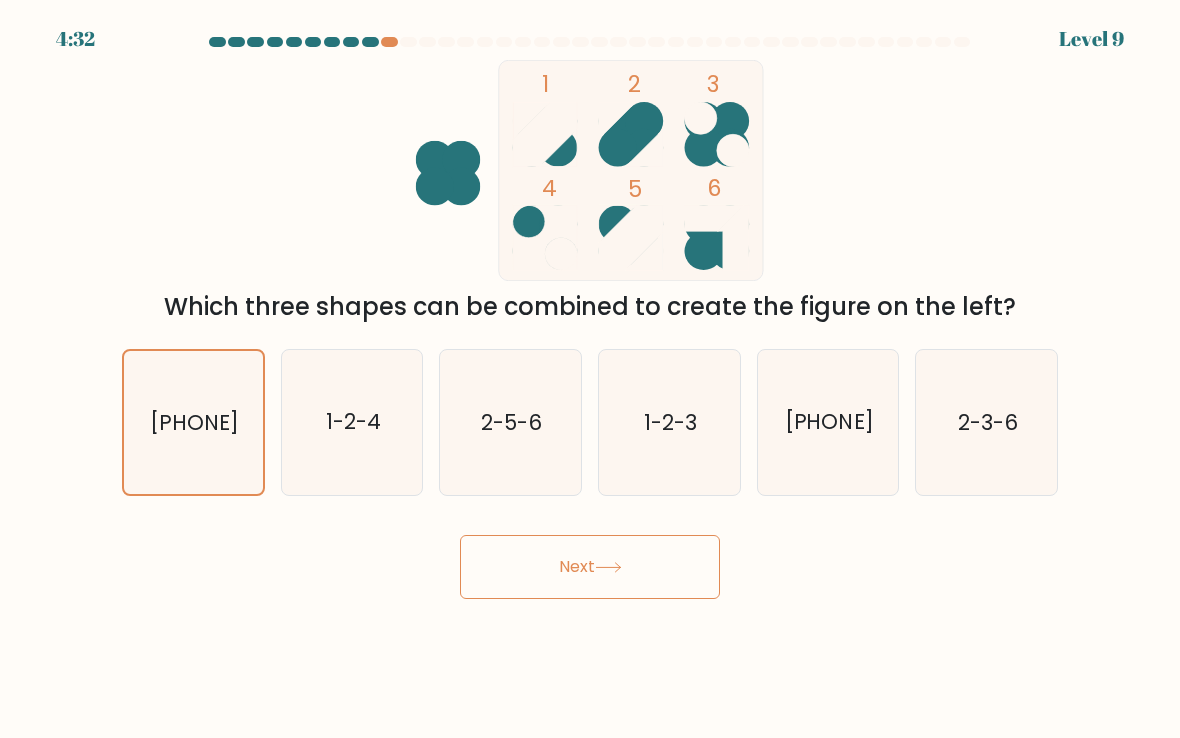 click on "Next" at bounding box center (590, 567) 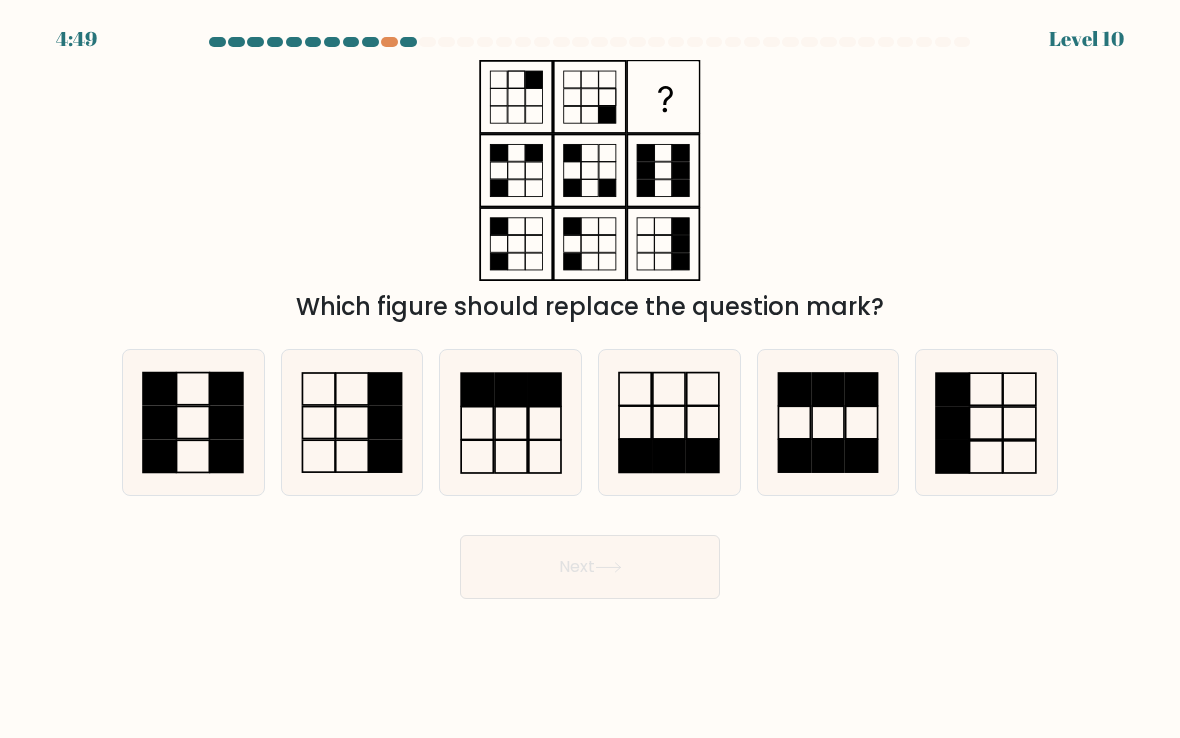 click at bounding box center [352, 422] 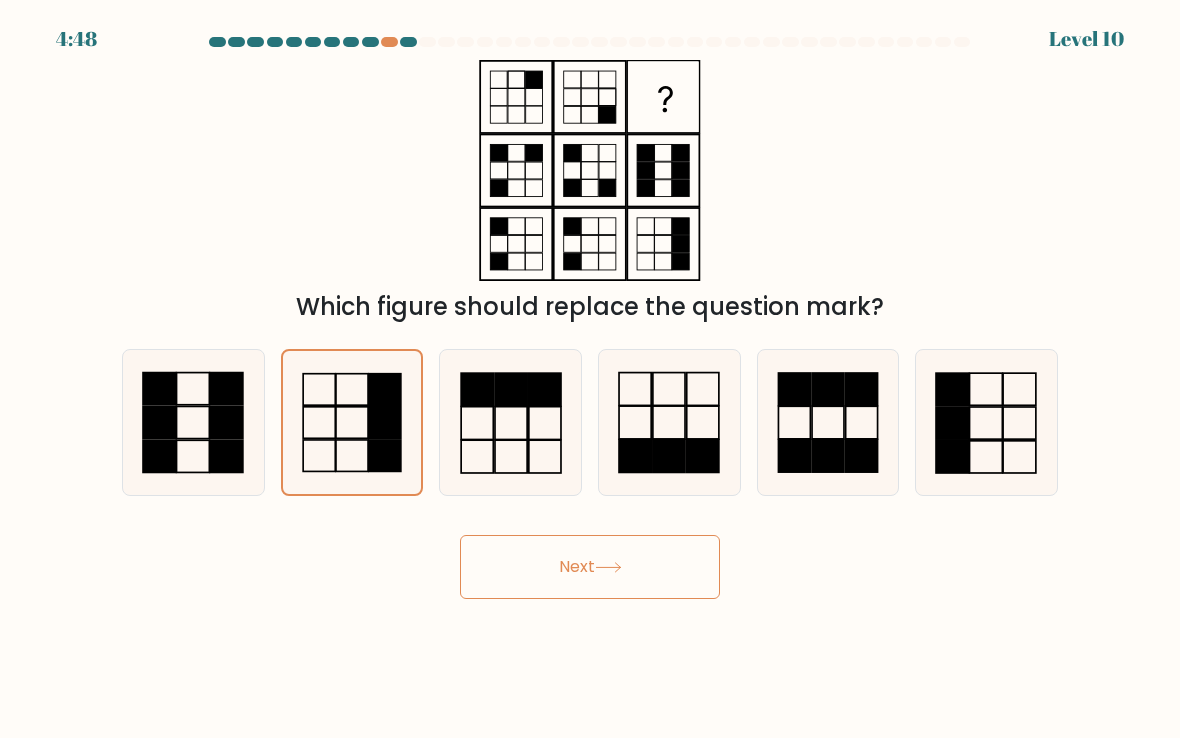 click at bounding box center [352, 422] 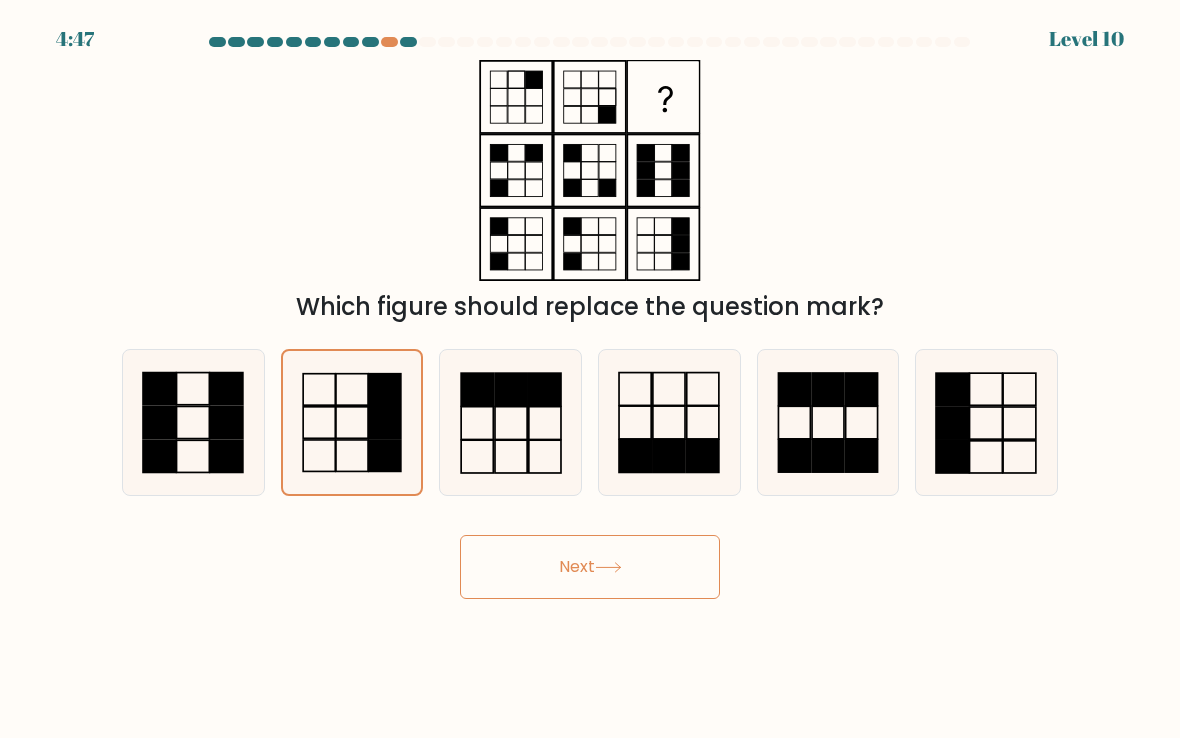 click at bounding box center [952, 457] 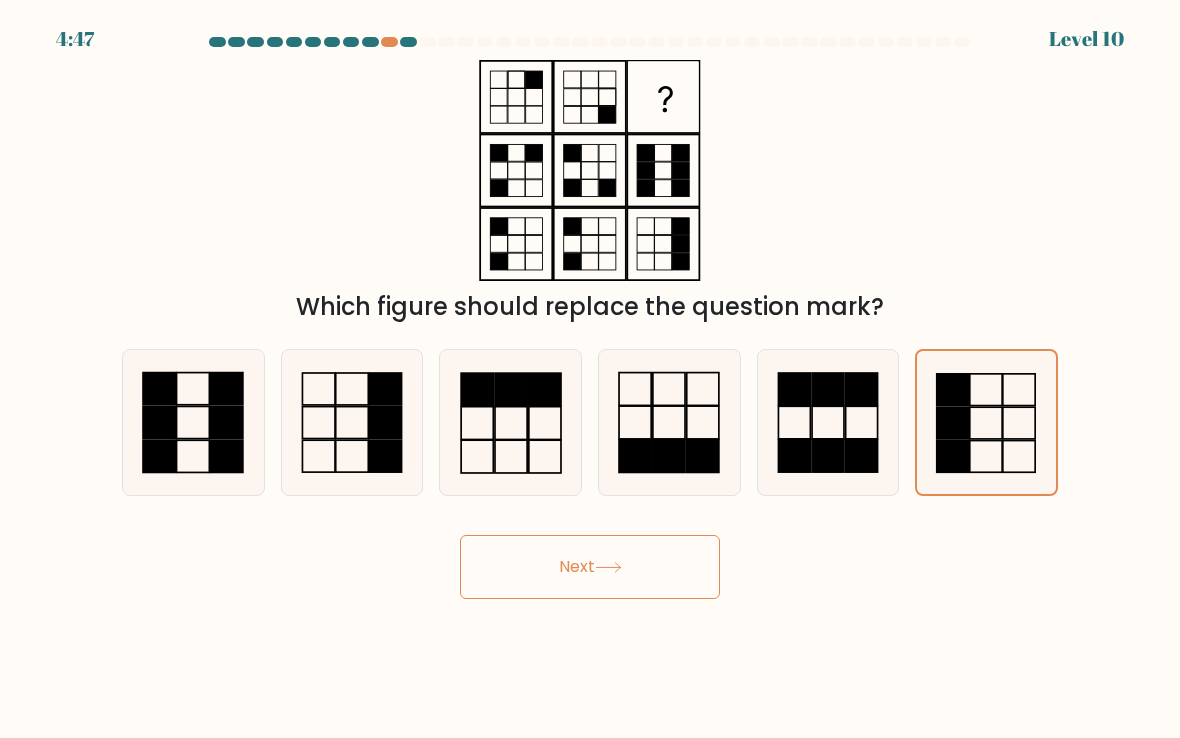click on "Next" at bounding box center [590, 567] 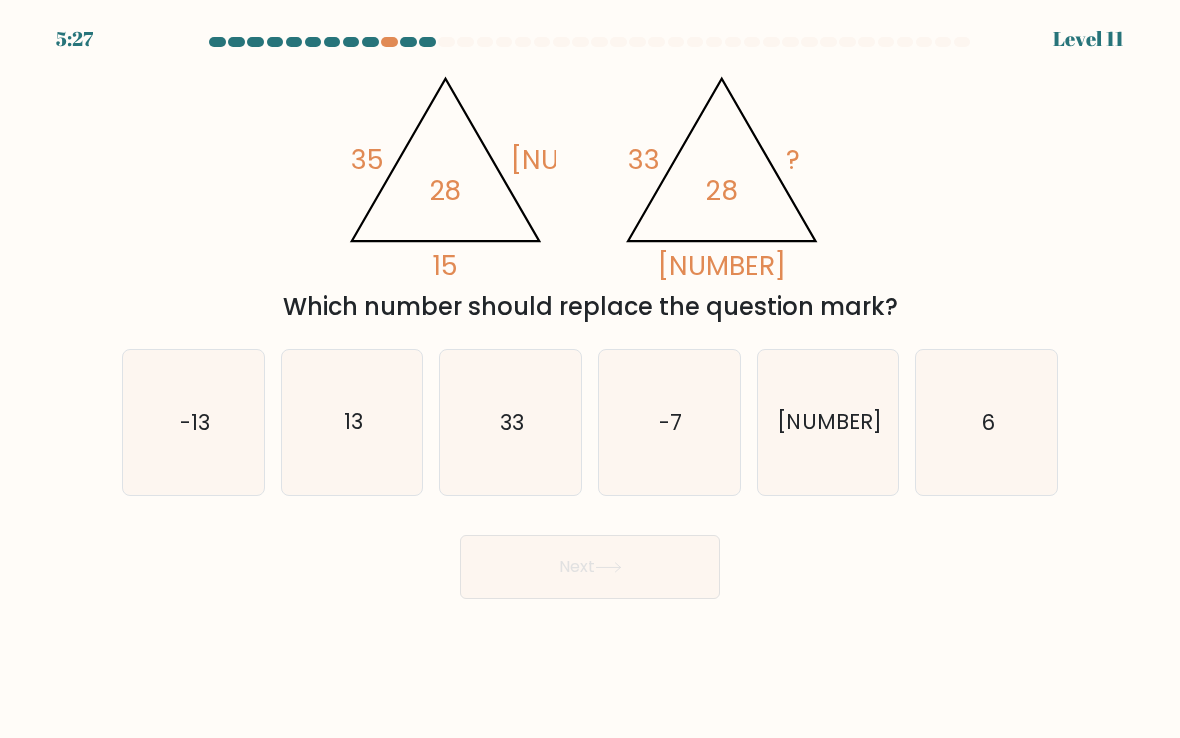 click on "33" at bounding box center [510, 422] 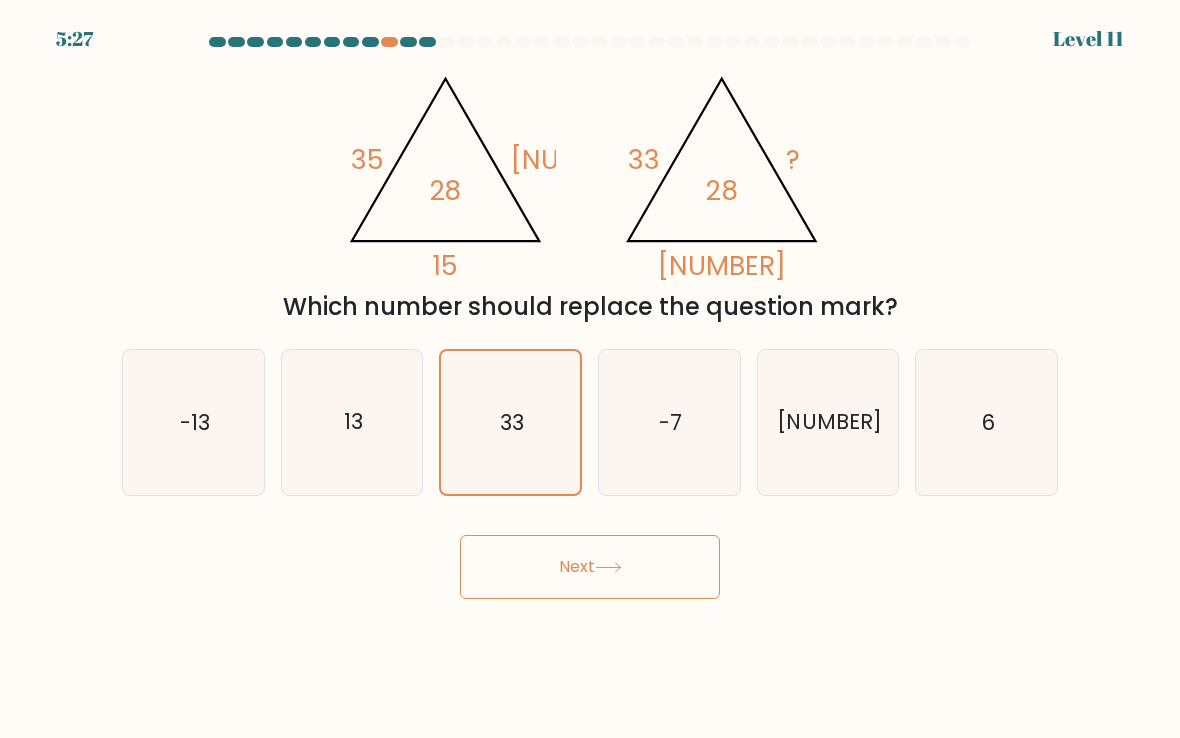 click on "Next" at bounding box center [590, 567] 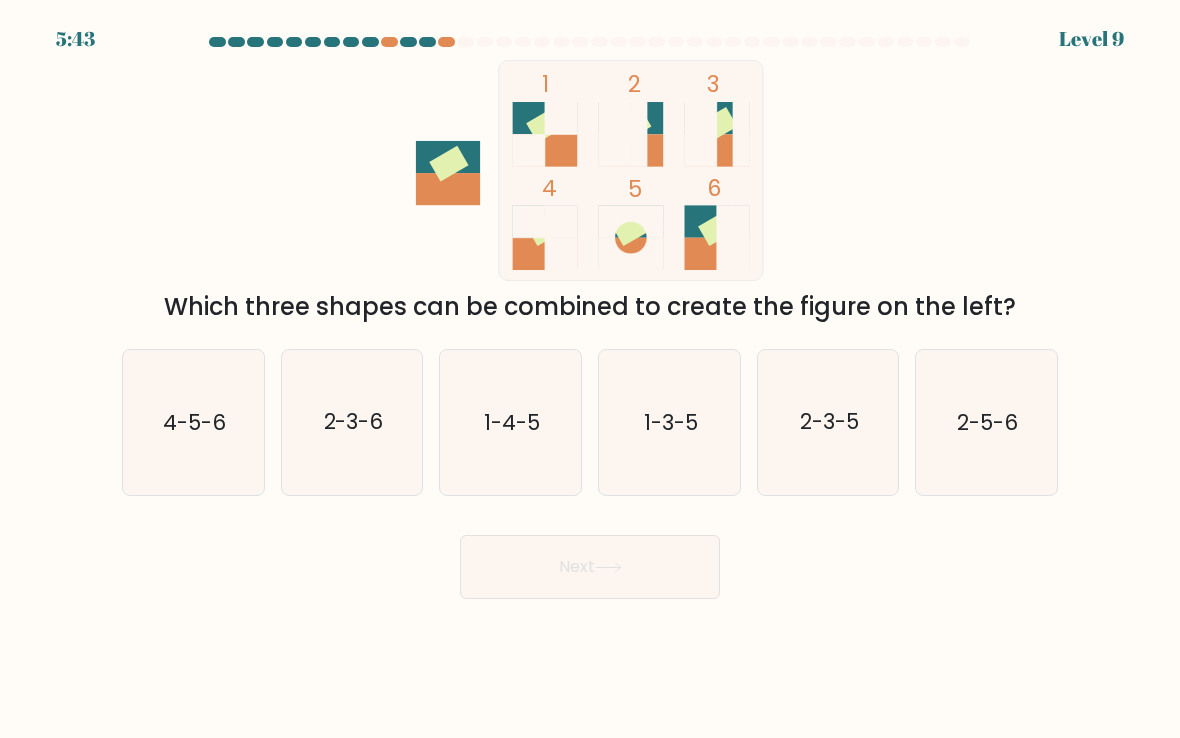 click on "2-3-6" at bounding box center (352, 422) 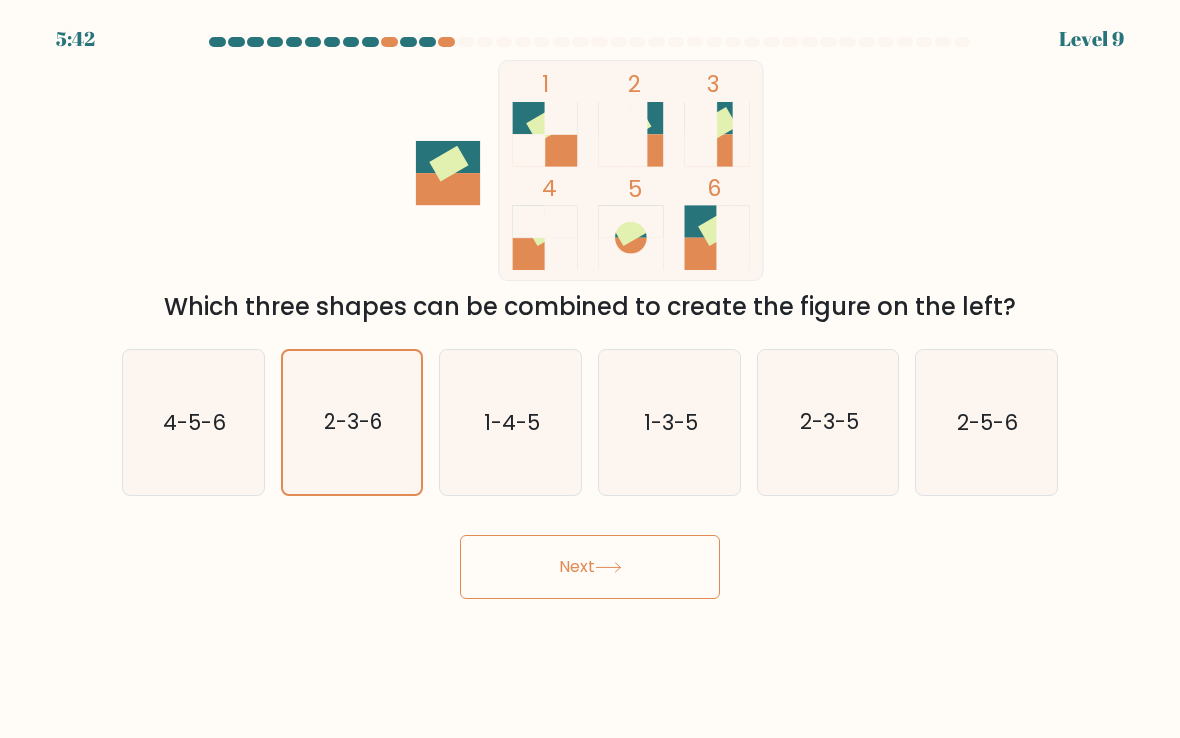 click on "Next" at bounding box center (590, 567) 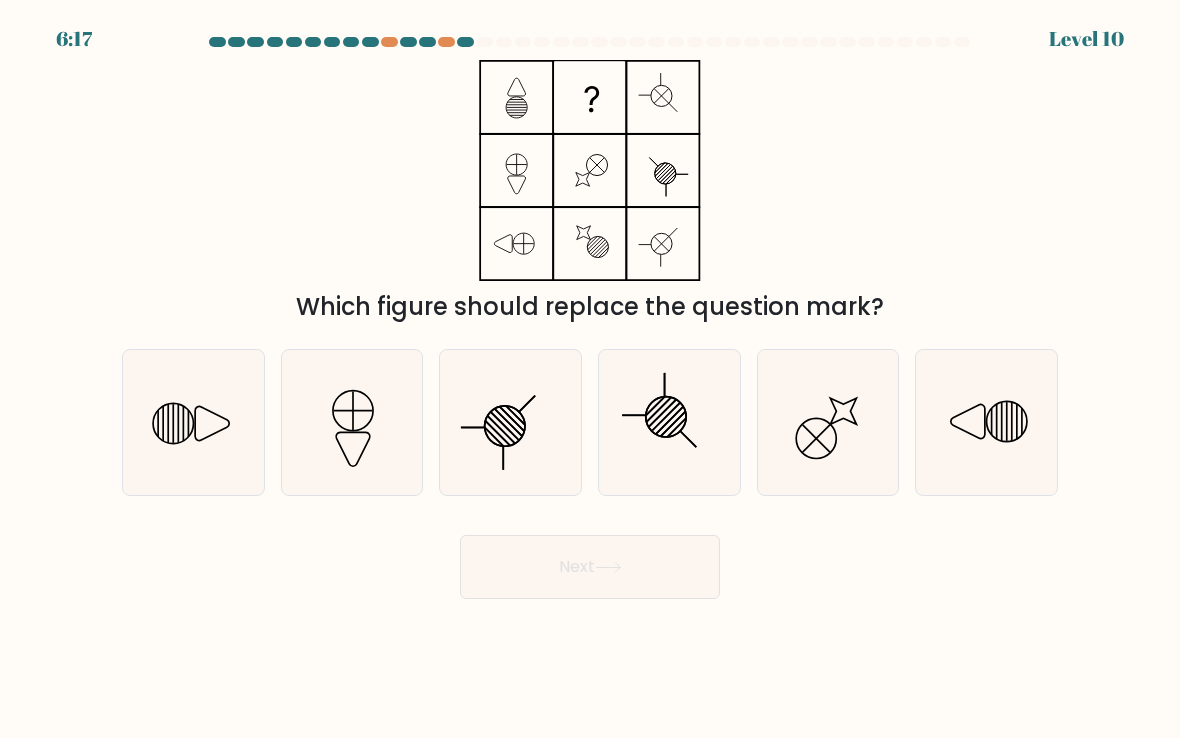 click at bounding box center (828, 422) 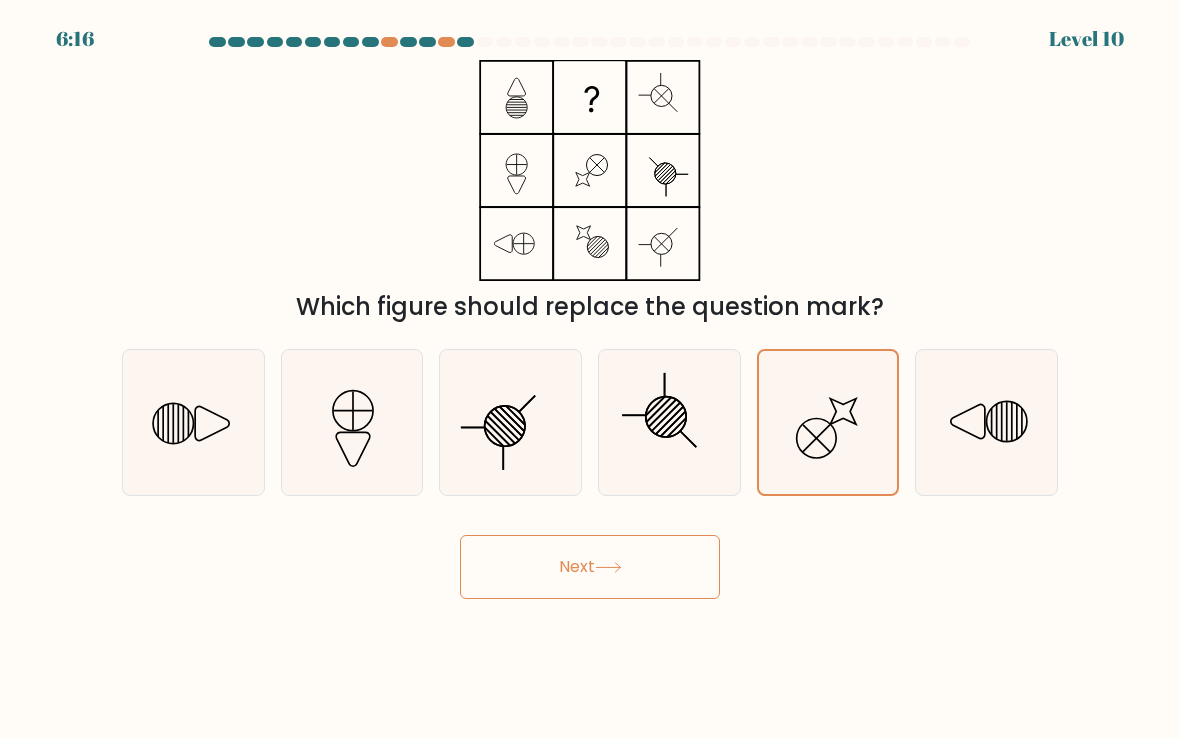 click on "Next" at bounding box center [590, 567] 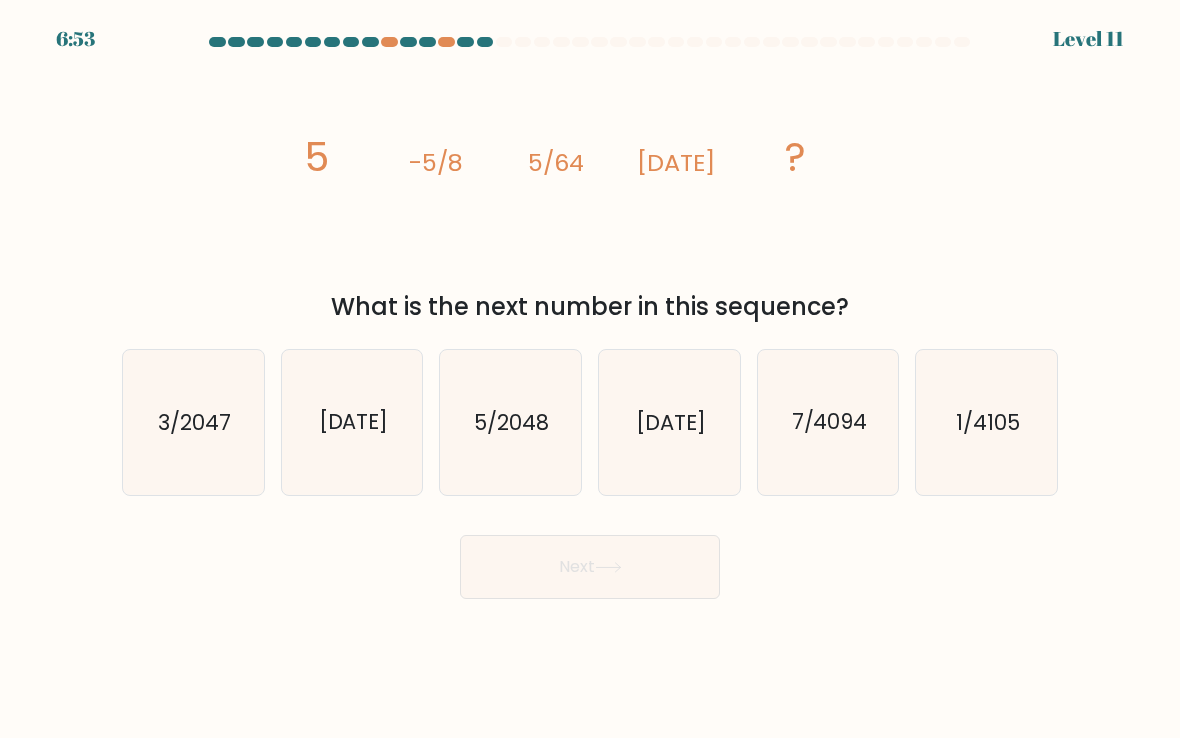 click on "5/2048" at bounding box center (510, 422) 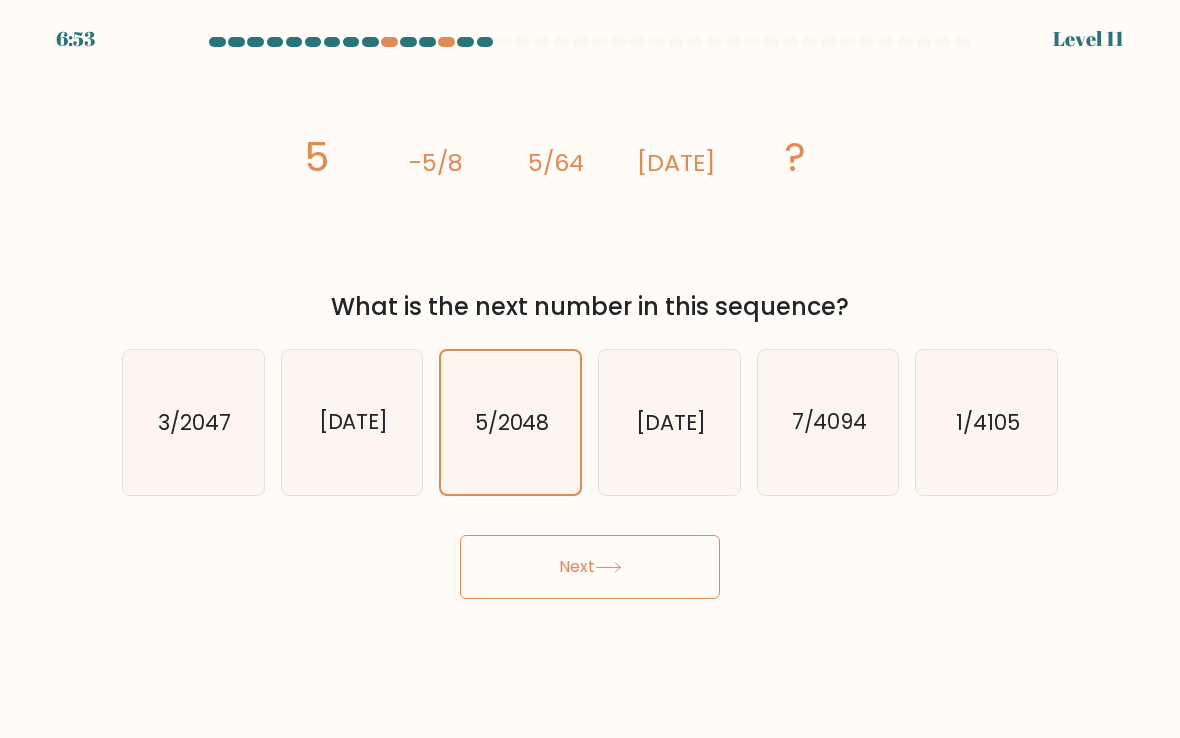 click on "Next" at bounding box center [590, 567] 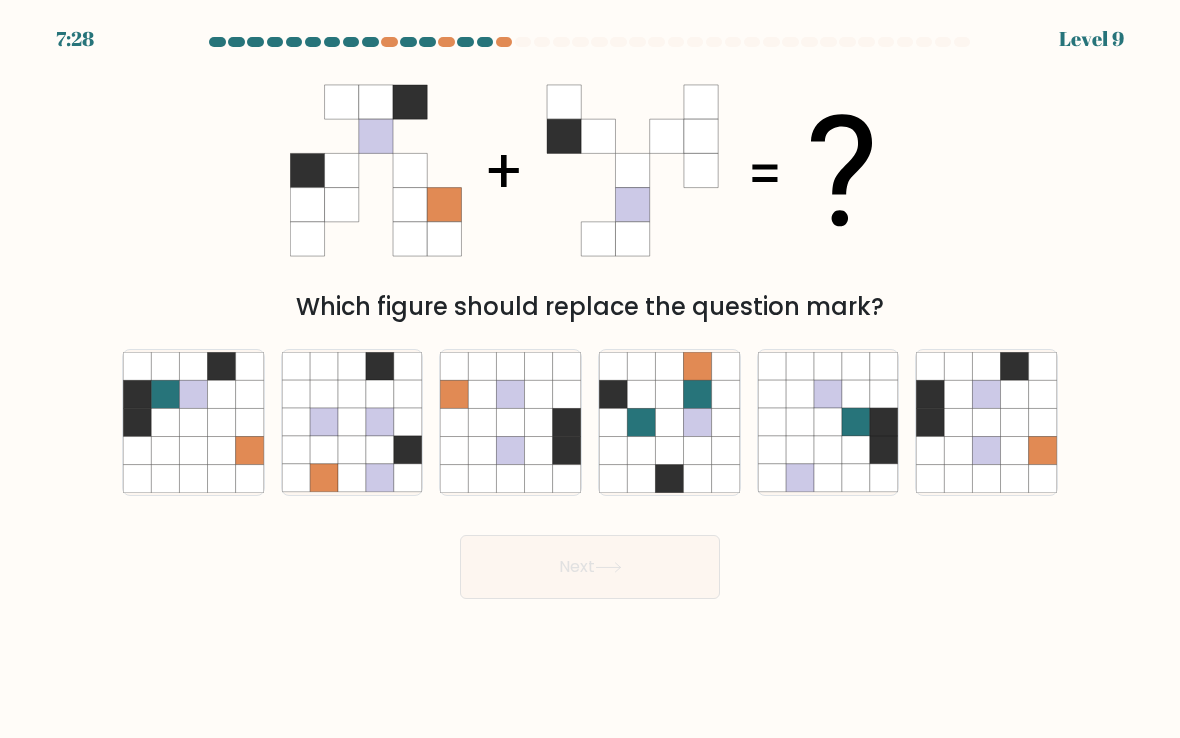 click at bounding box center [987, 395] 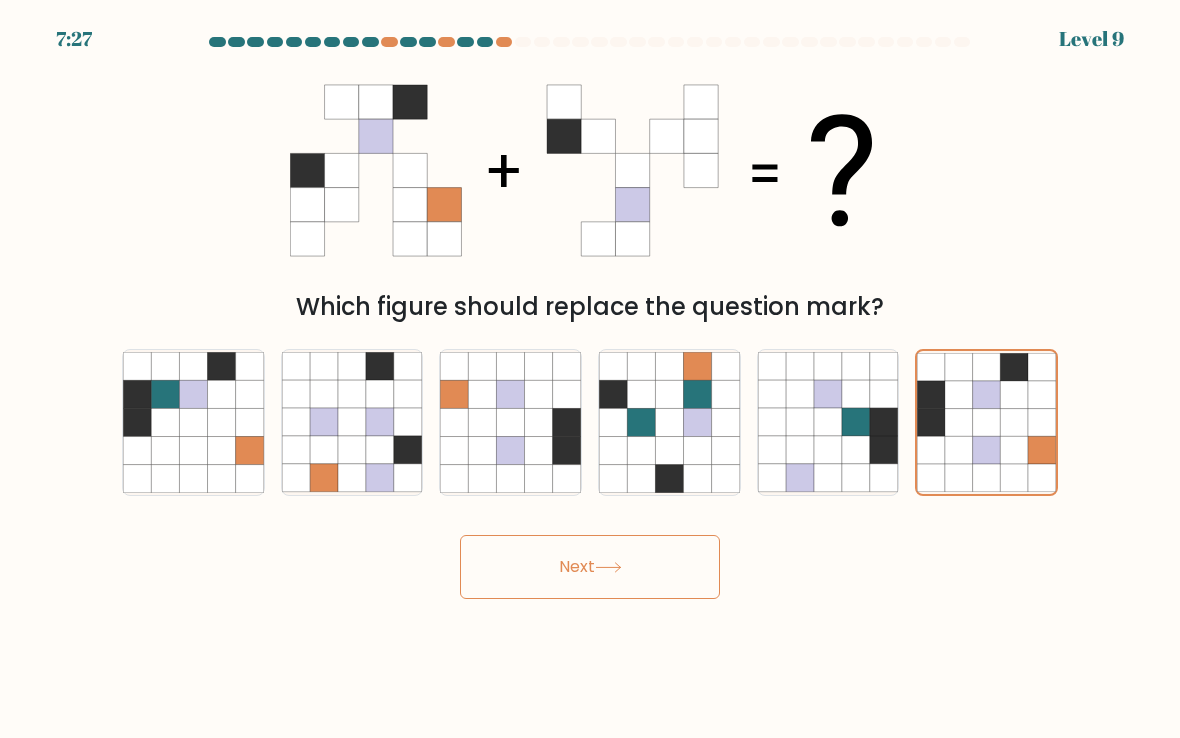 click on "Next" at bounding box center (590, 567) 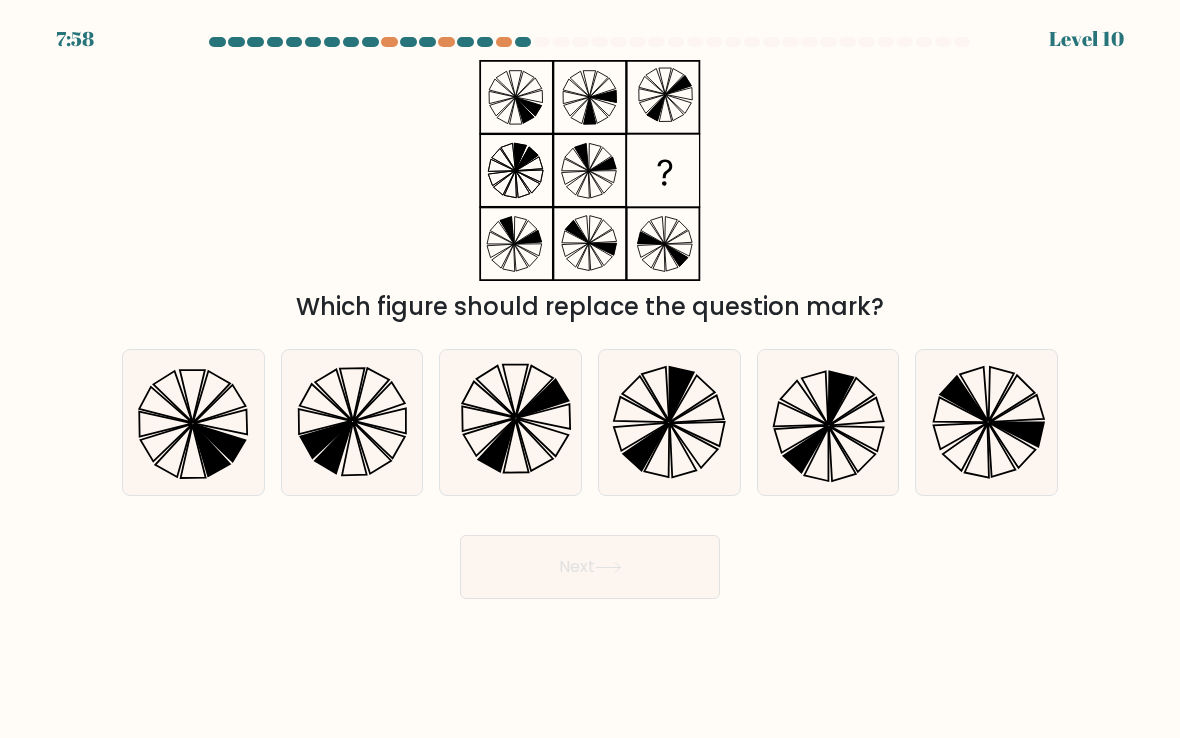 click at bounding box center (534, 392) 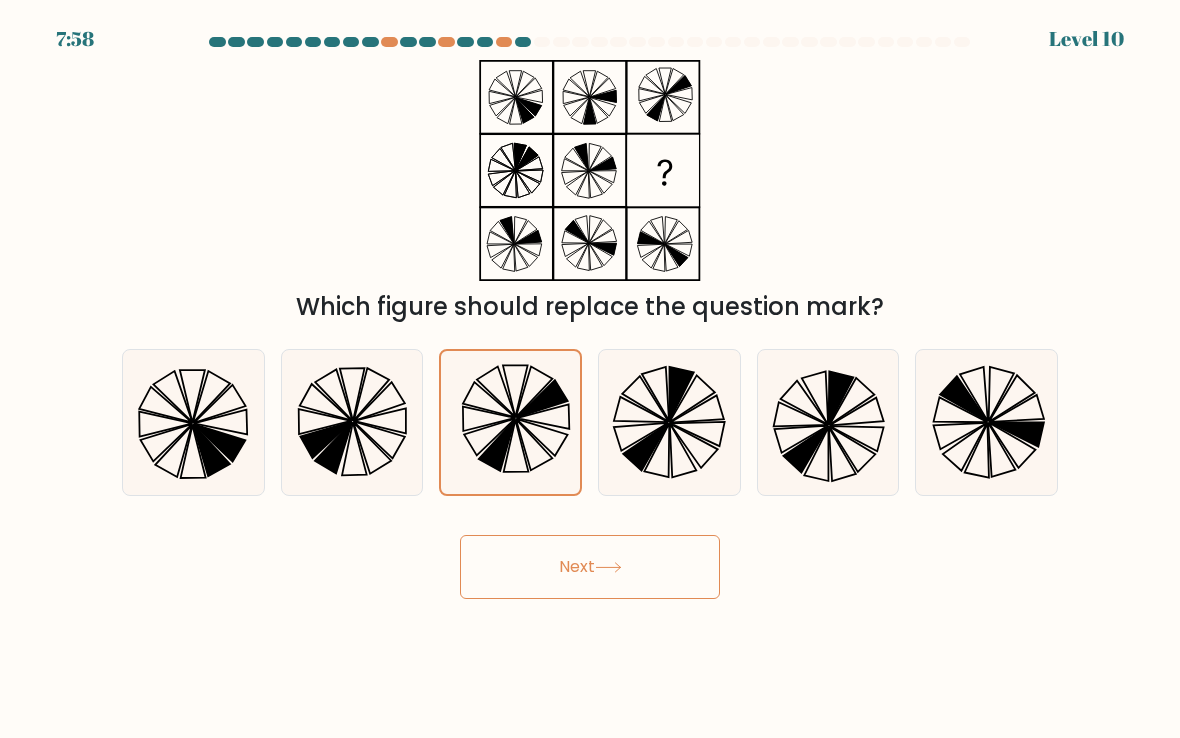 click on "Next" at bounding box center [590, 567] 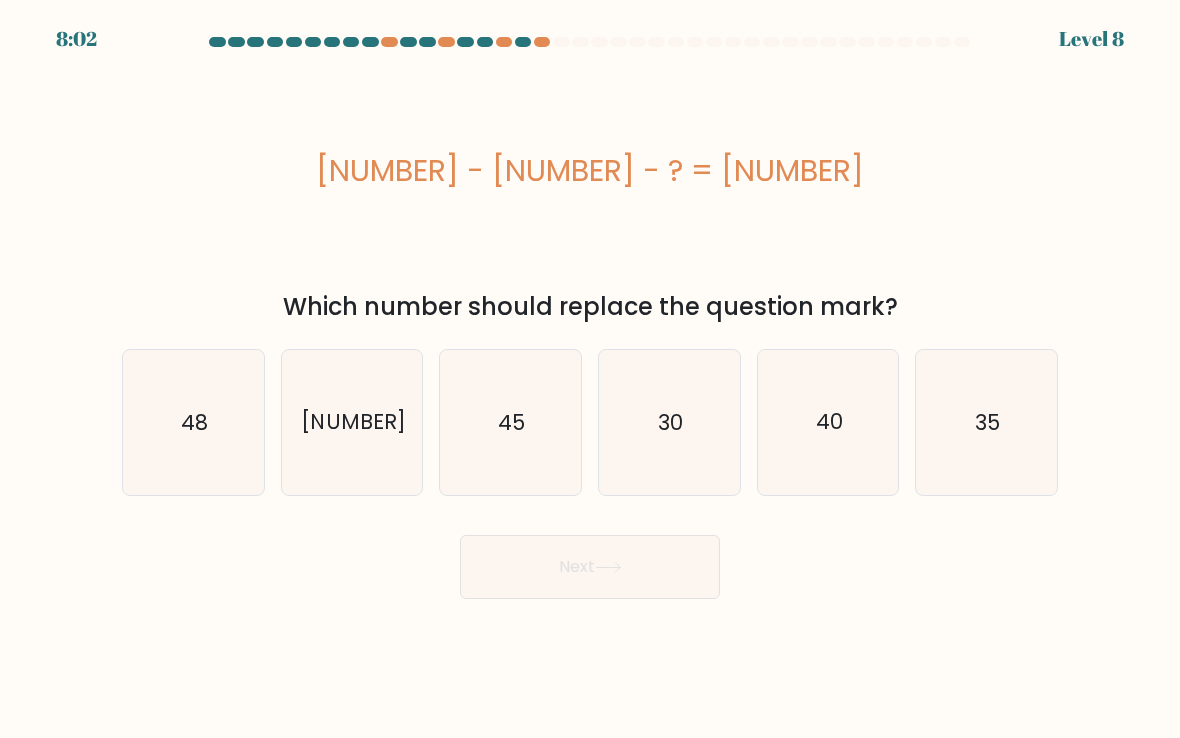 click on "[NUMBER]" at bounding box center [353, 422] 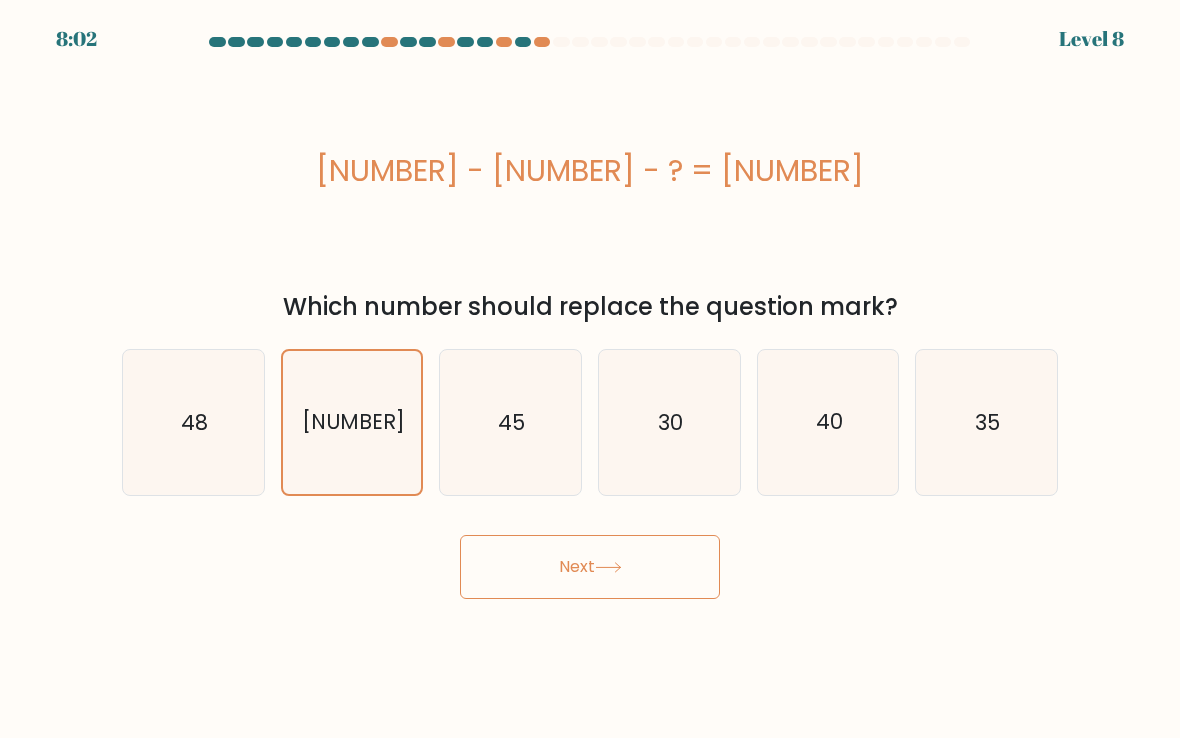 click on "Next" at bounding box center [590, 567] 